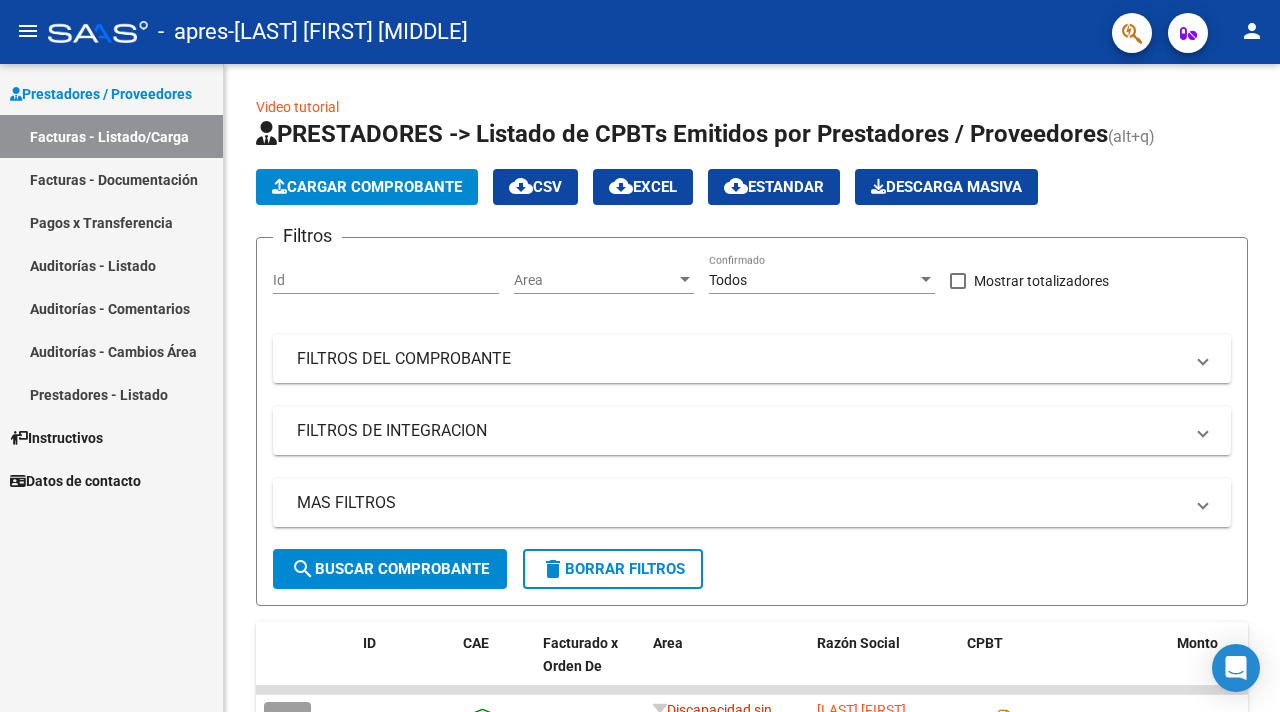 scroll, scrollTop: 0, scrollLeft: 0, axis: both 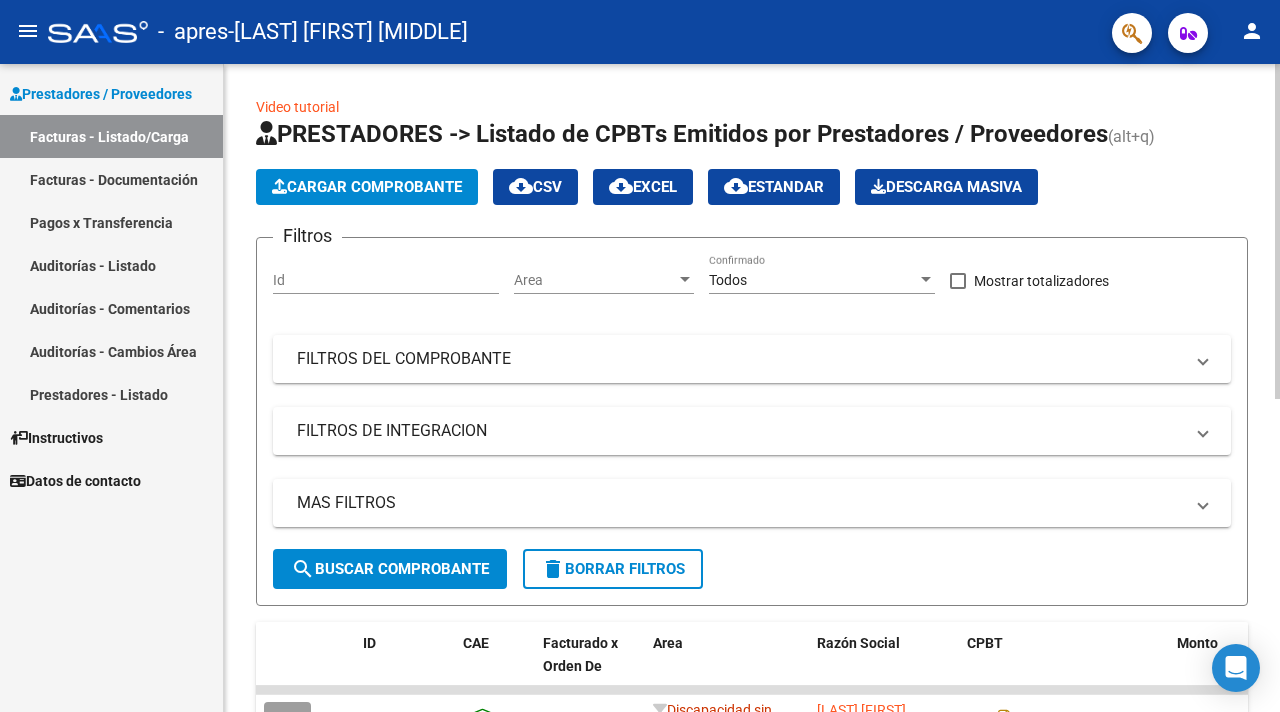 click on "Cargar Comprobante" 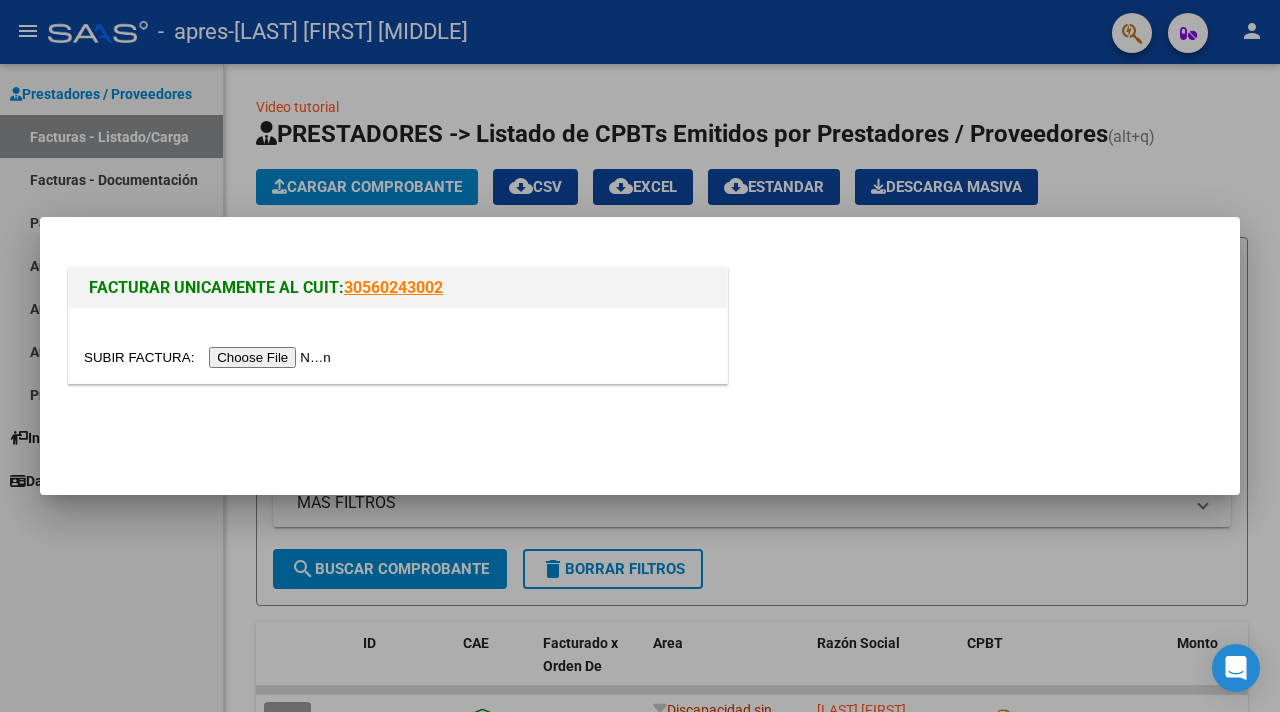 click at bounding box center [210, 357] 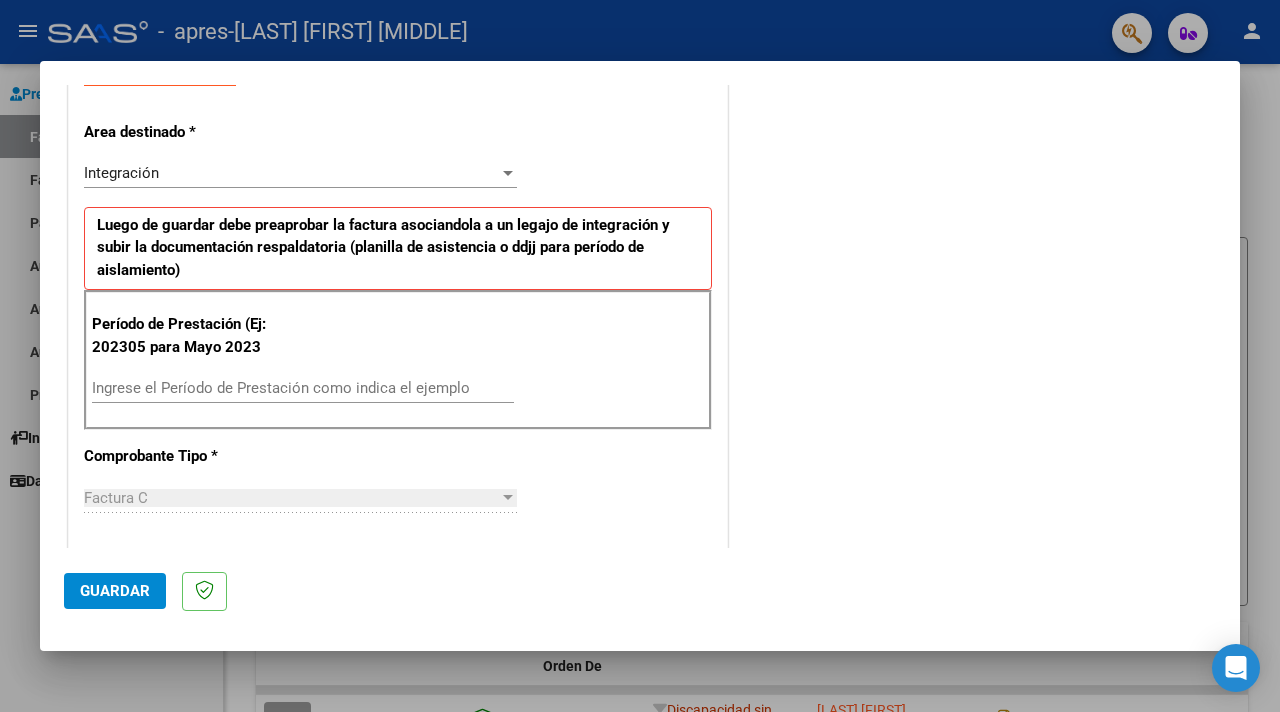 scroll, scrollTop: 427, scrollLeft: 0, axis: vertical 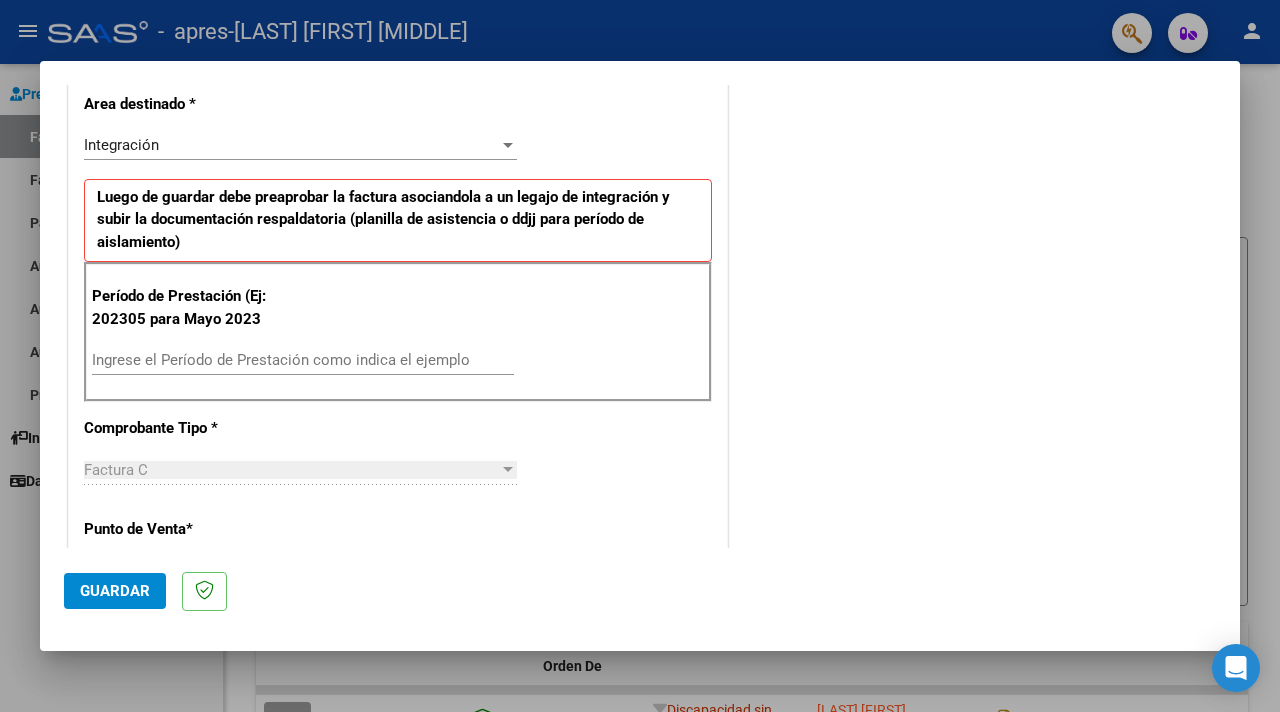 click on "Ingrese el Período de Prestación como indica el ejemplo" at bounding box center [303, 360] 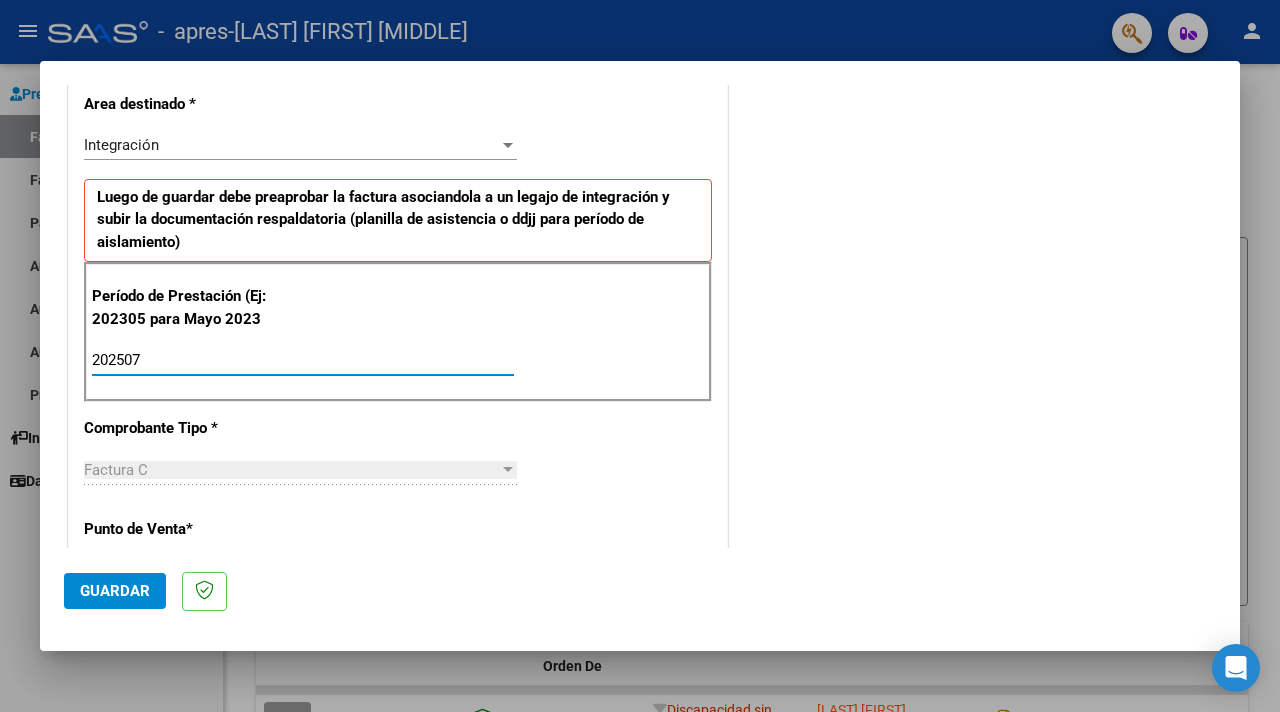 type on "202507" 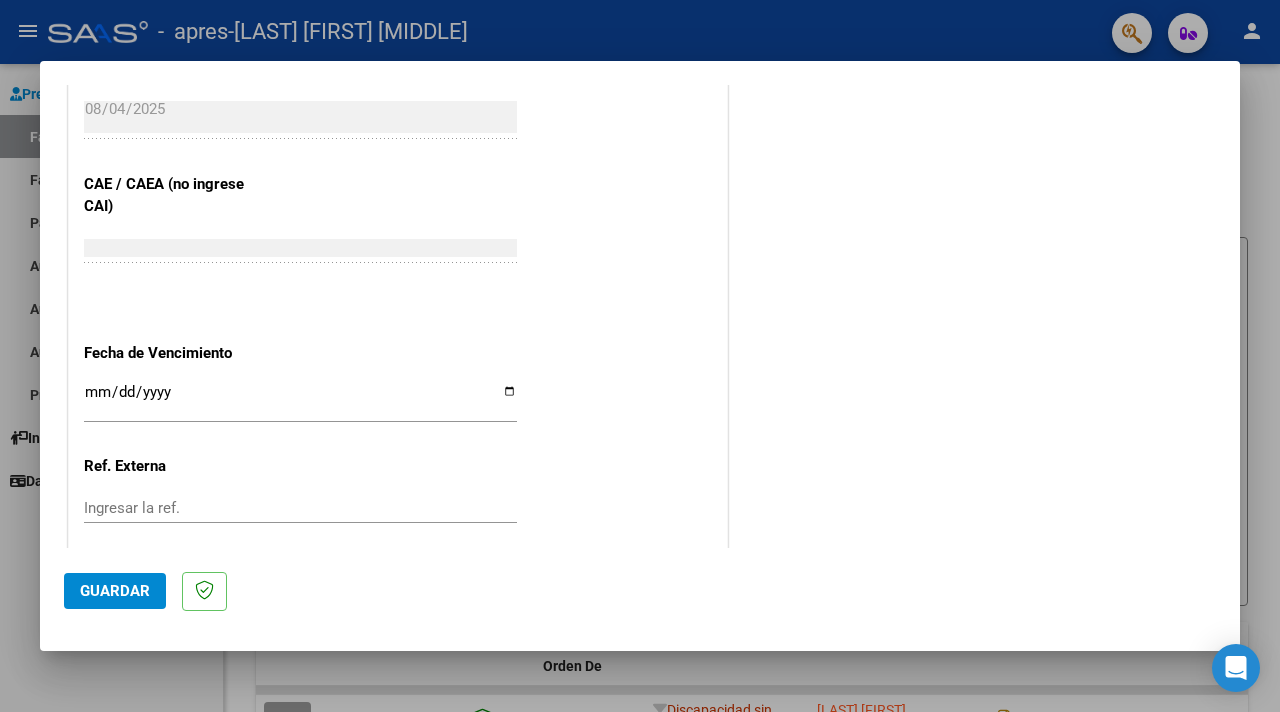 scroll, scrollTop: 1190, scrollLeft: 0, axis: vertical 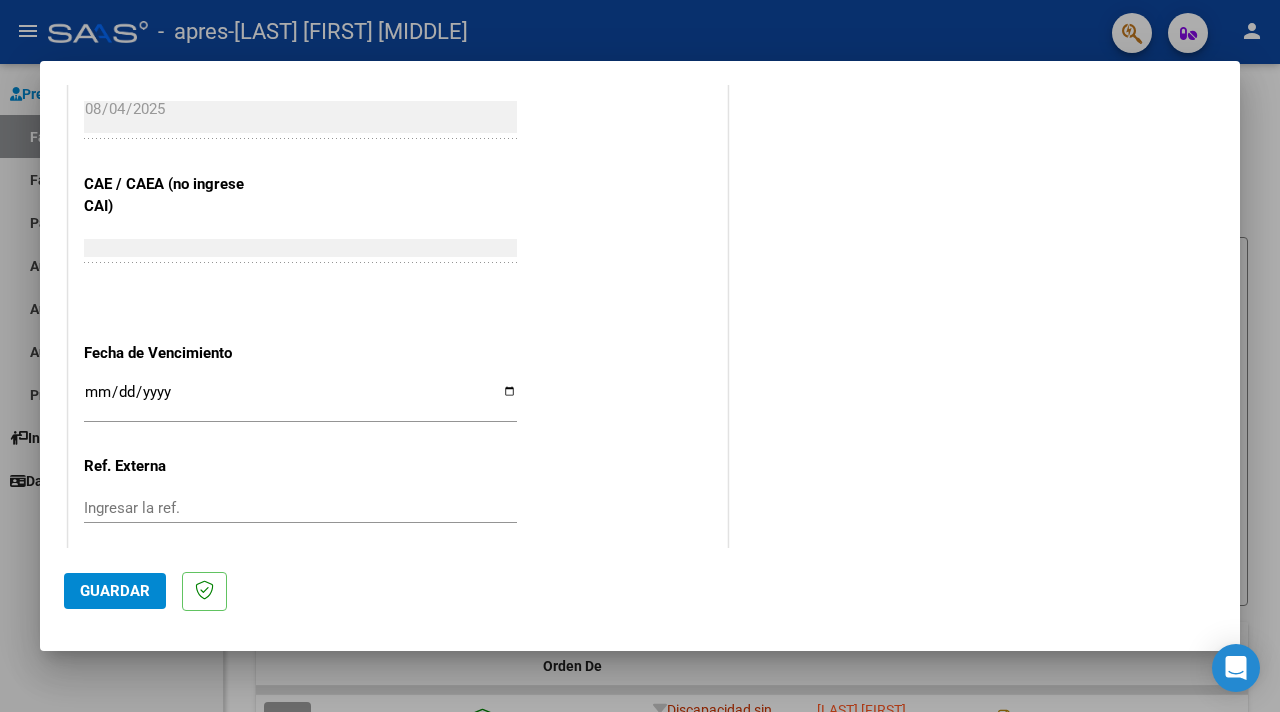 click on "Ingresar la fecha" at bounding box center (300, 400) 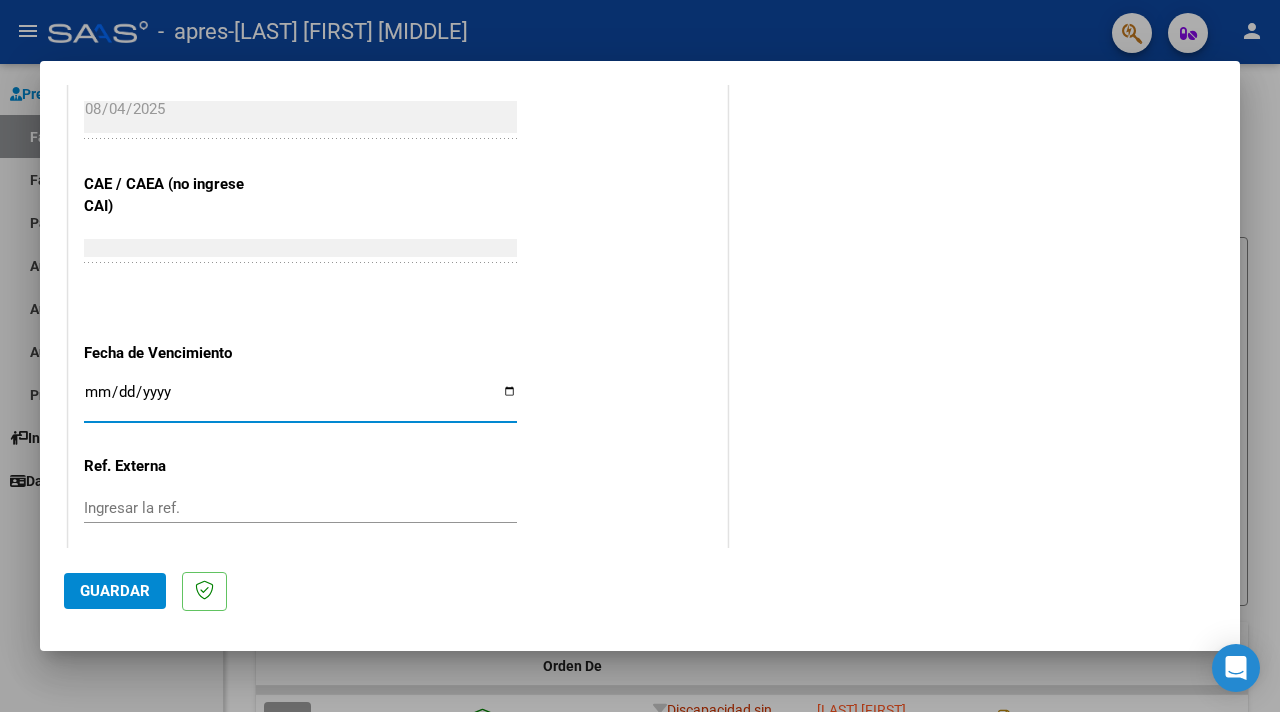 type on "2025-08-14" 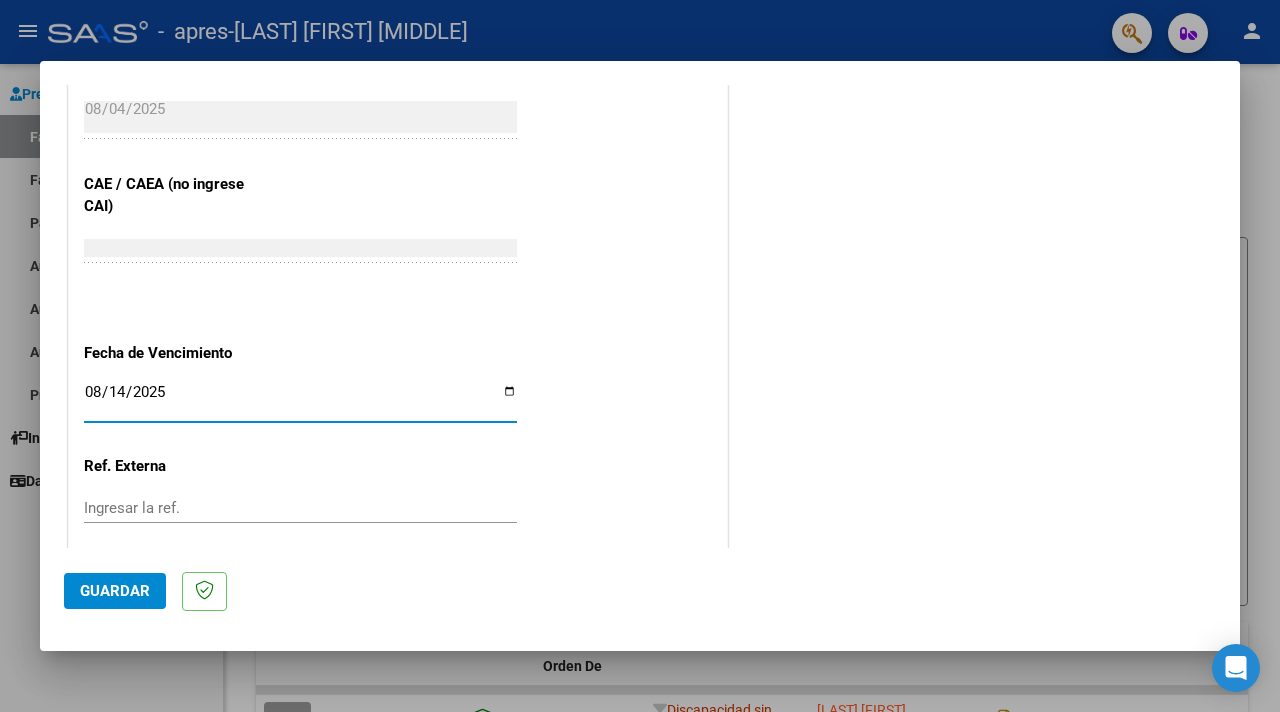 scroll, scrollTop: 1301, scrollLeft: 0, axis: vertical 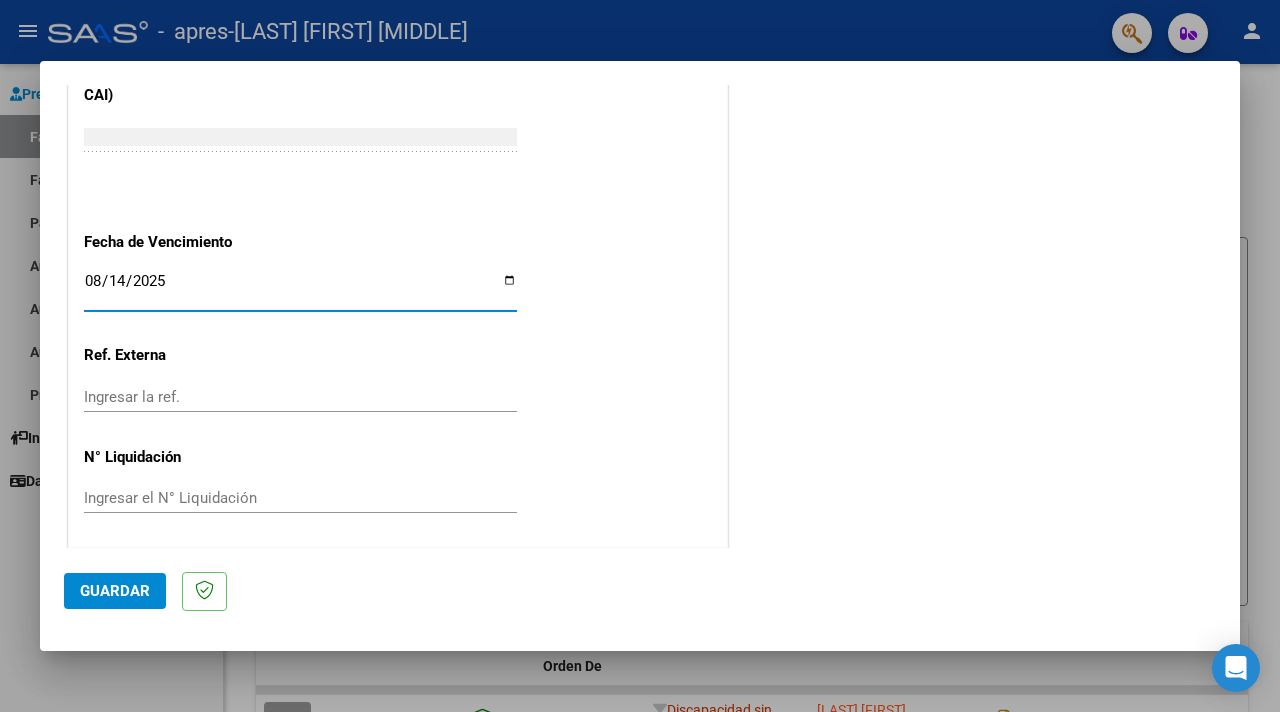 click on "Ingresar la ref." at bounding box center (300, 397) 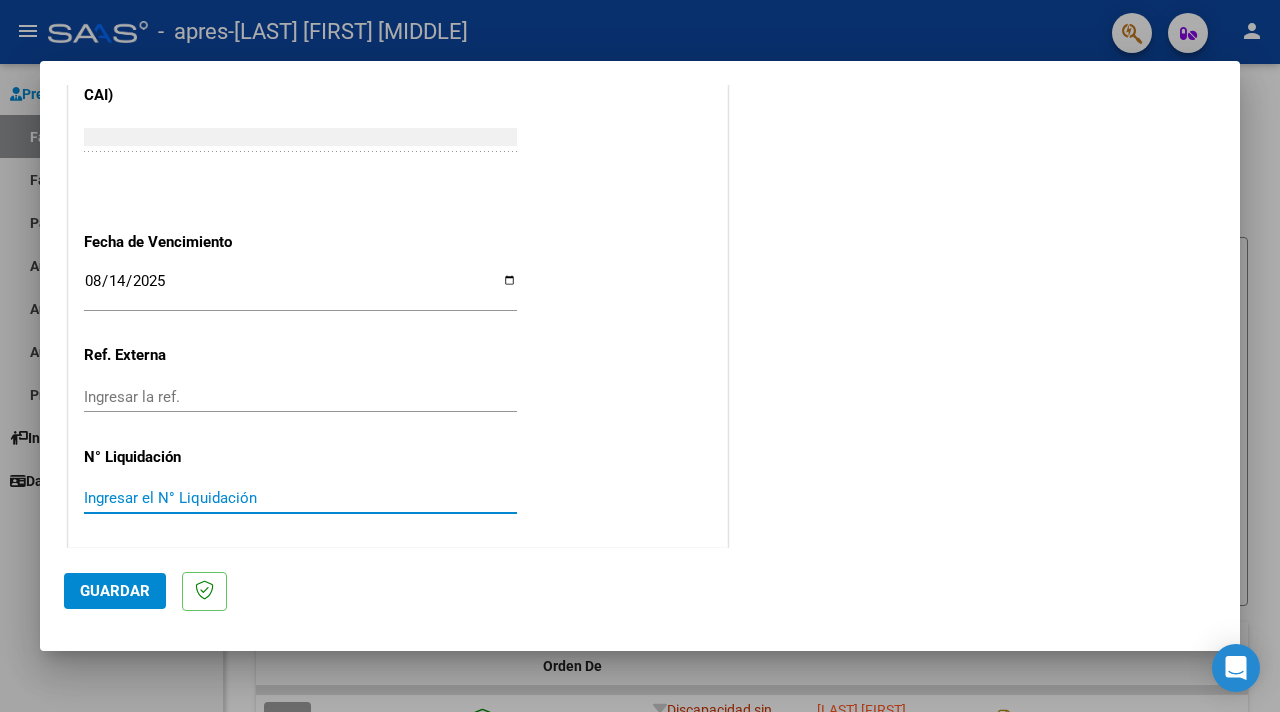 click on "Ingresar el N° Liquidación" at bounding box center [300, 498] 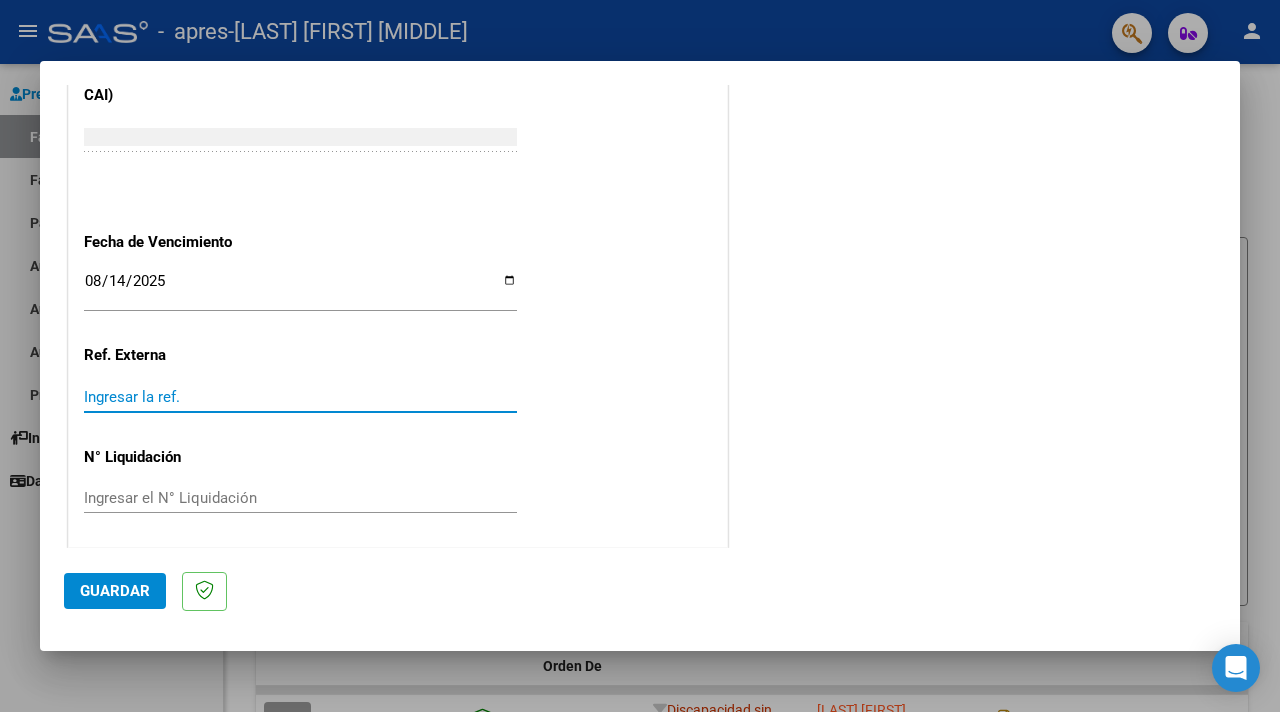 click on "Ingresar la ref." at bounding box center [300, 397] 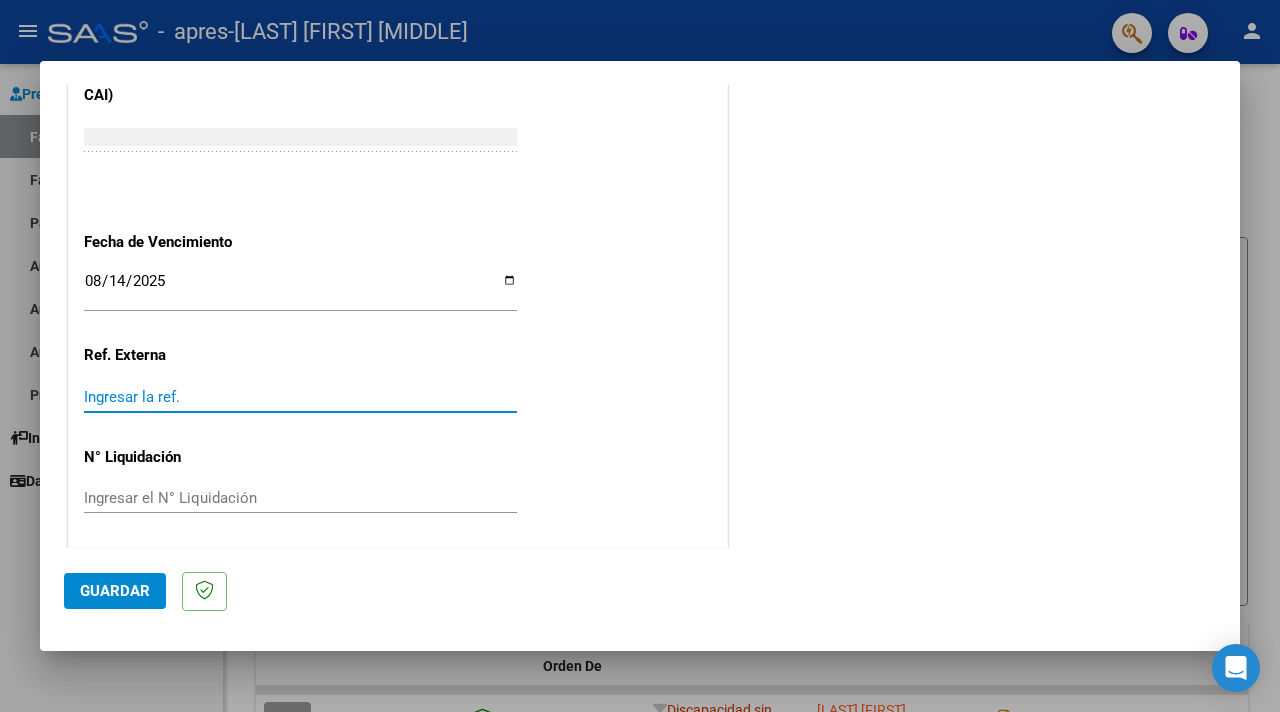 click on "Guardar" 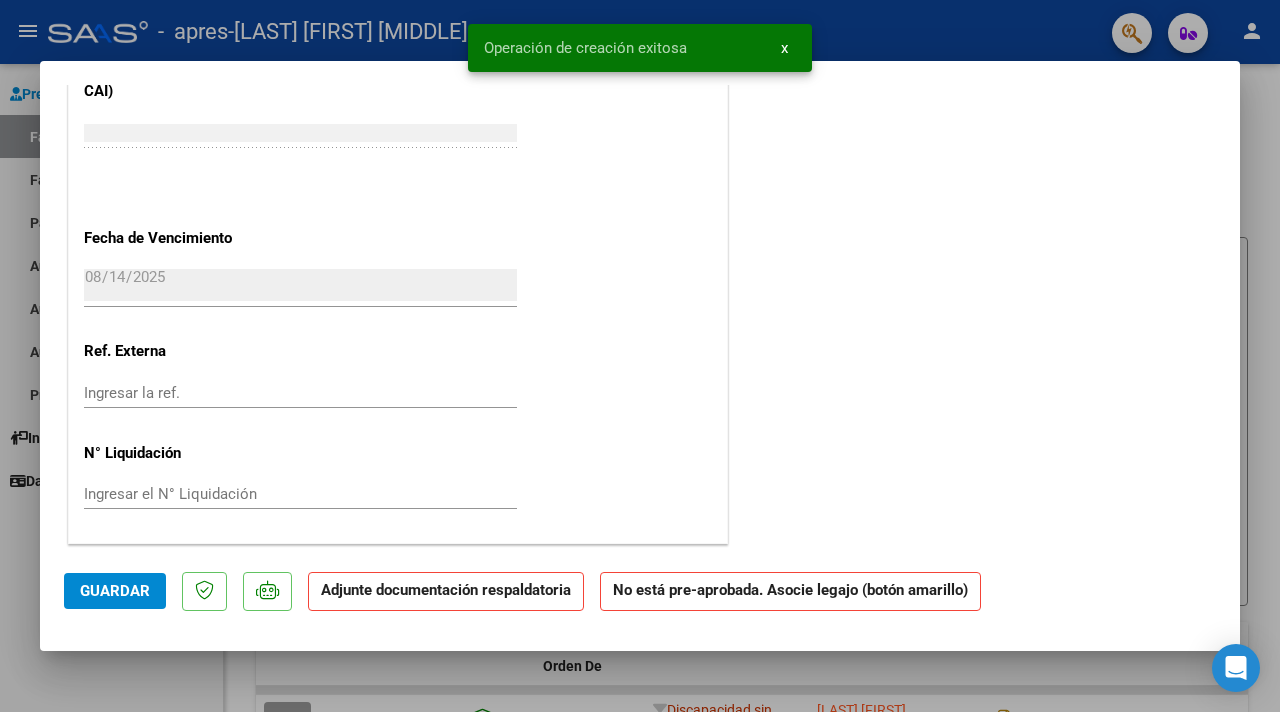 scroll, scrollTop: 0, scrollLeft: 0, axis: both 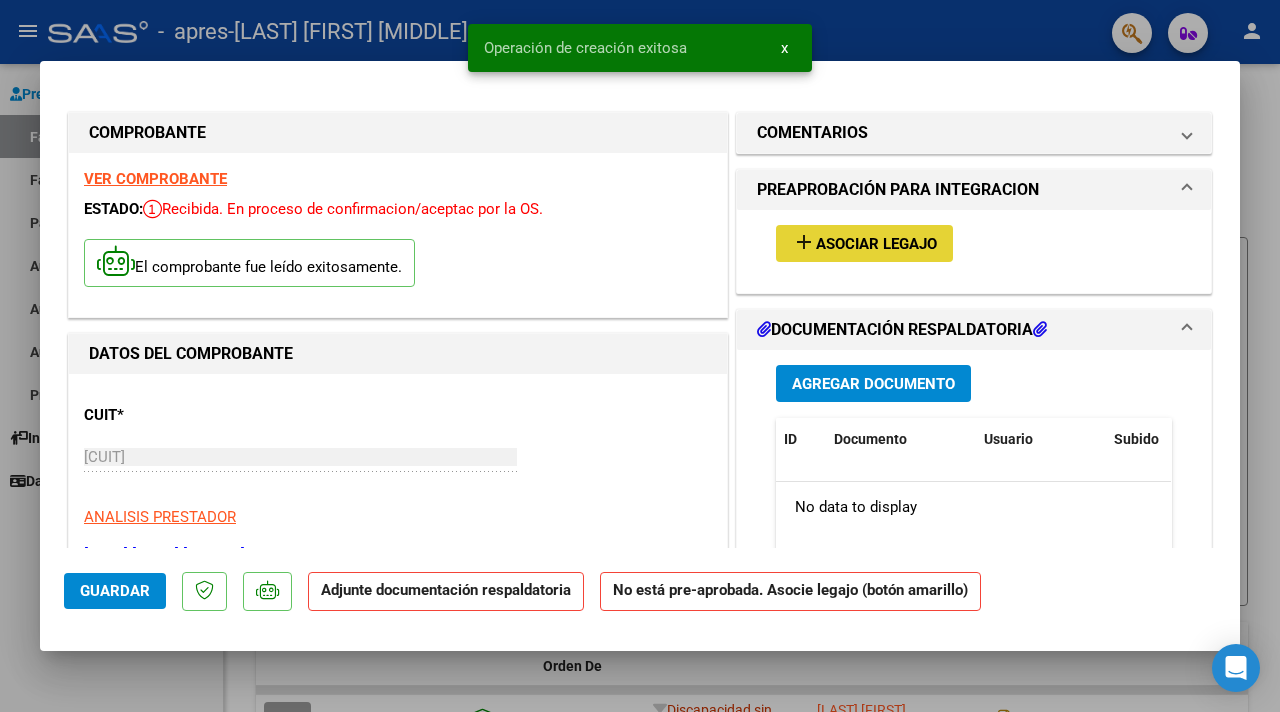 click on "Asociar Legajo" at bounding box center [876, 244] 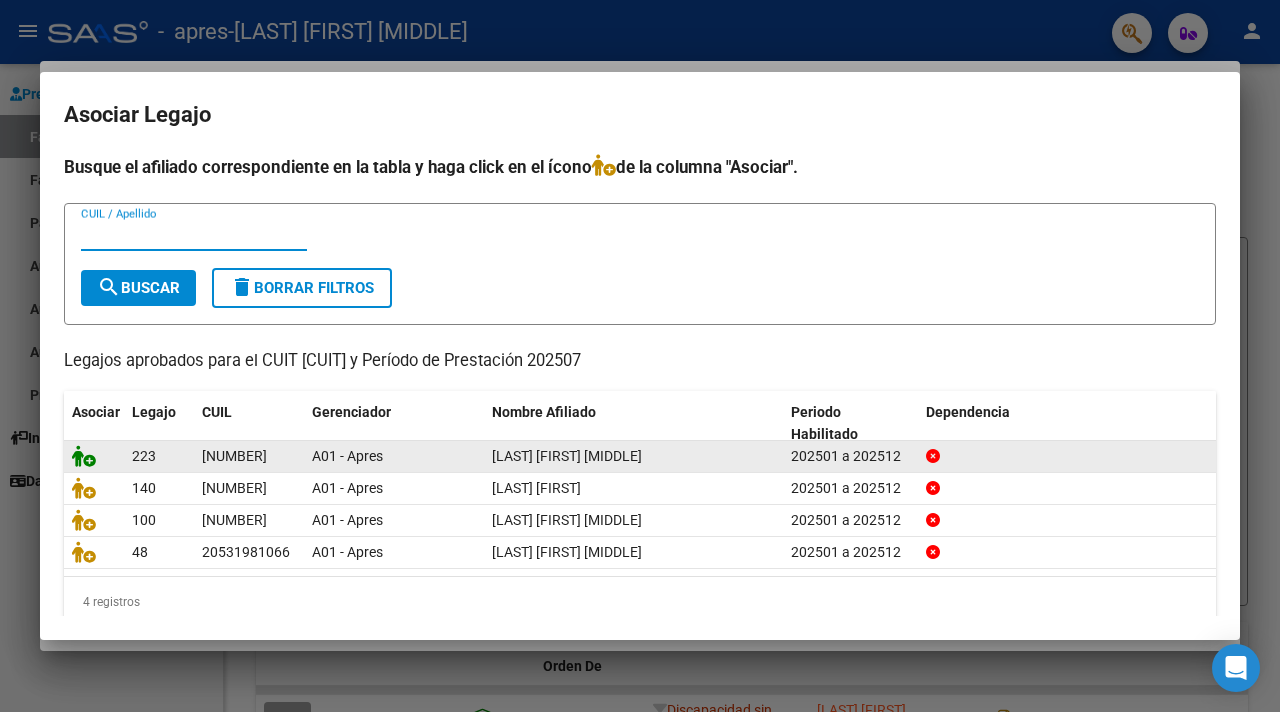 click 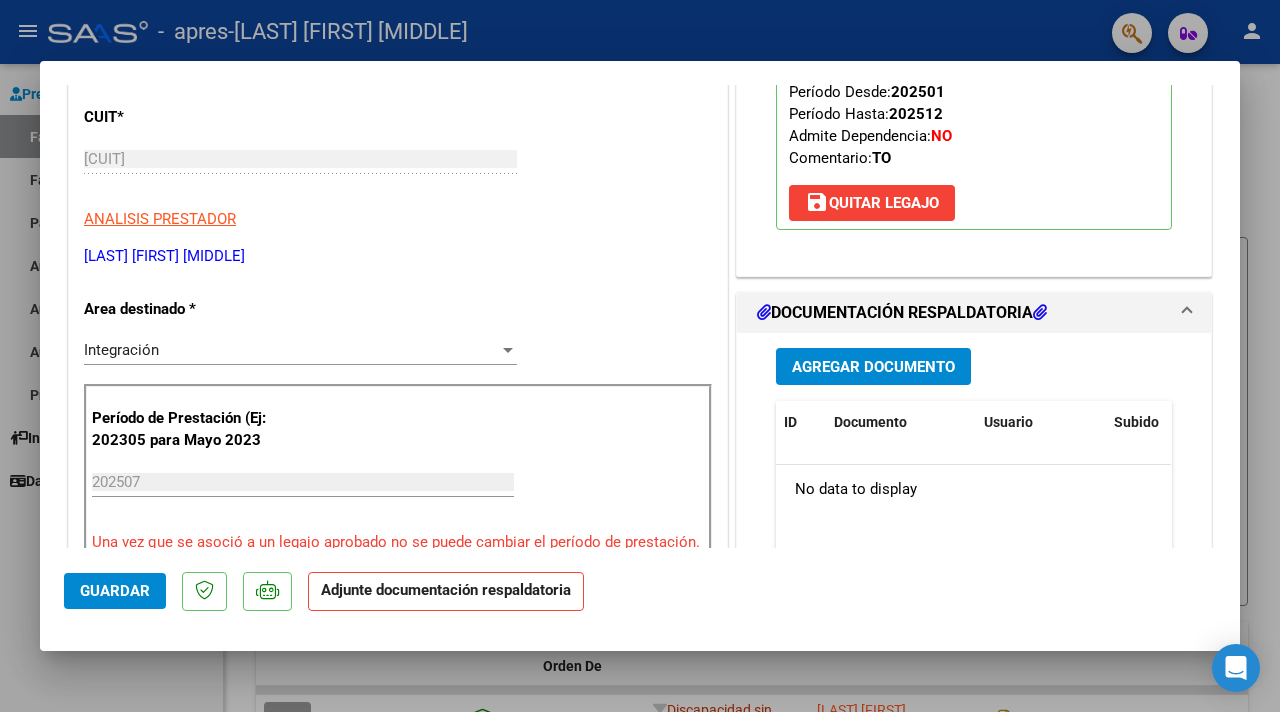 scroll, scrollTop: 367, scrollLeft: 0, axis: vertical 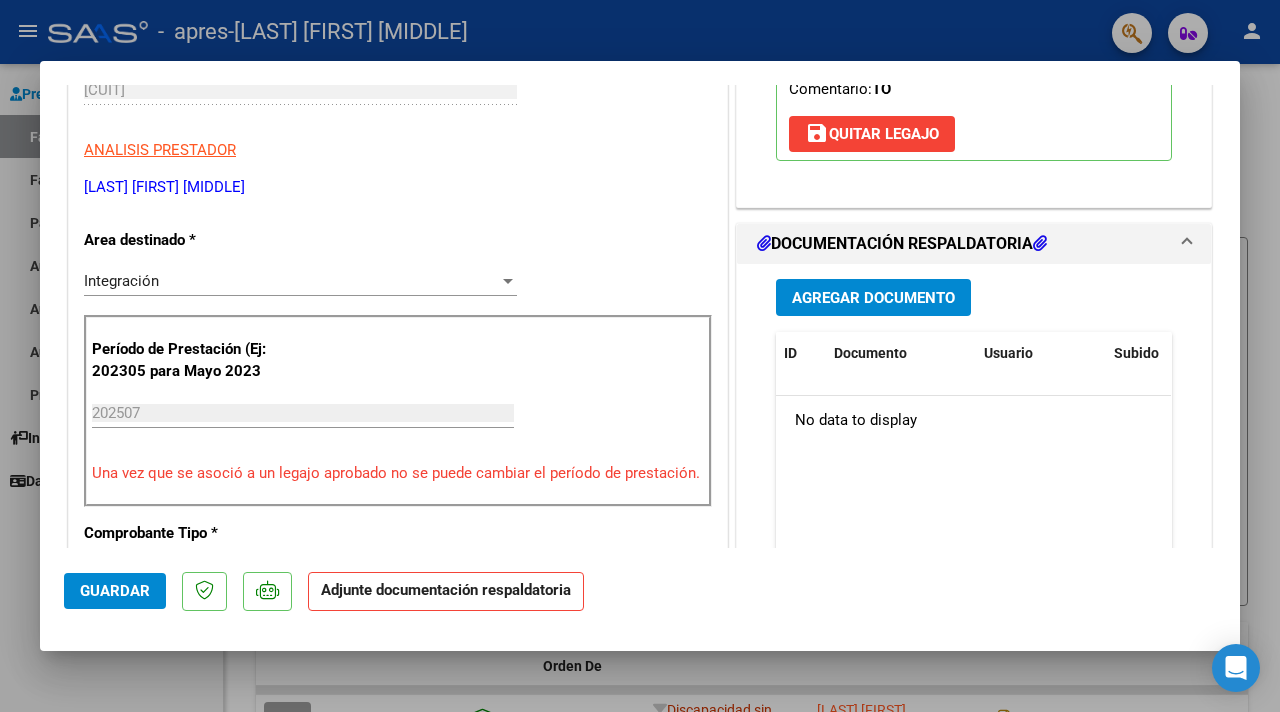 click at bounding box center (1040, 243) 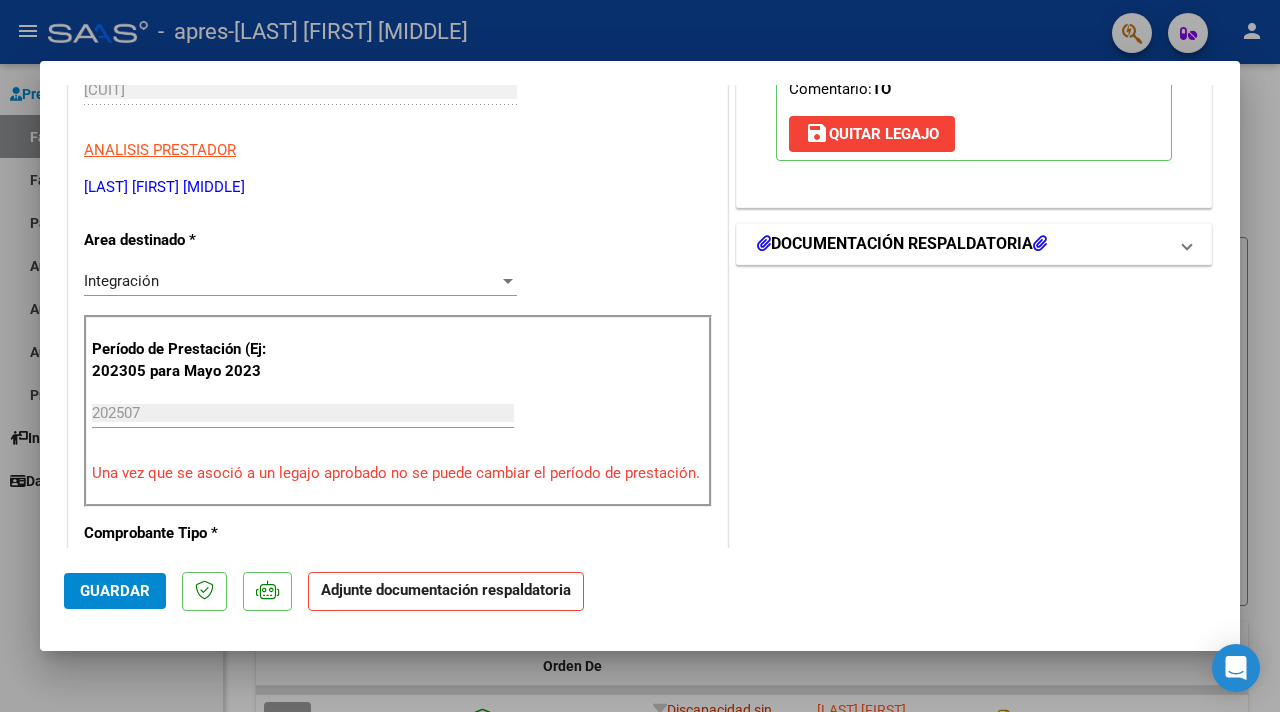 click at bounding box center (1187, 244) 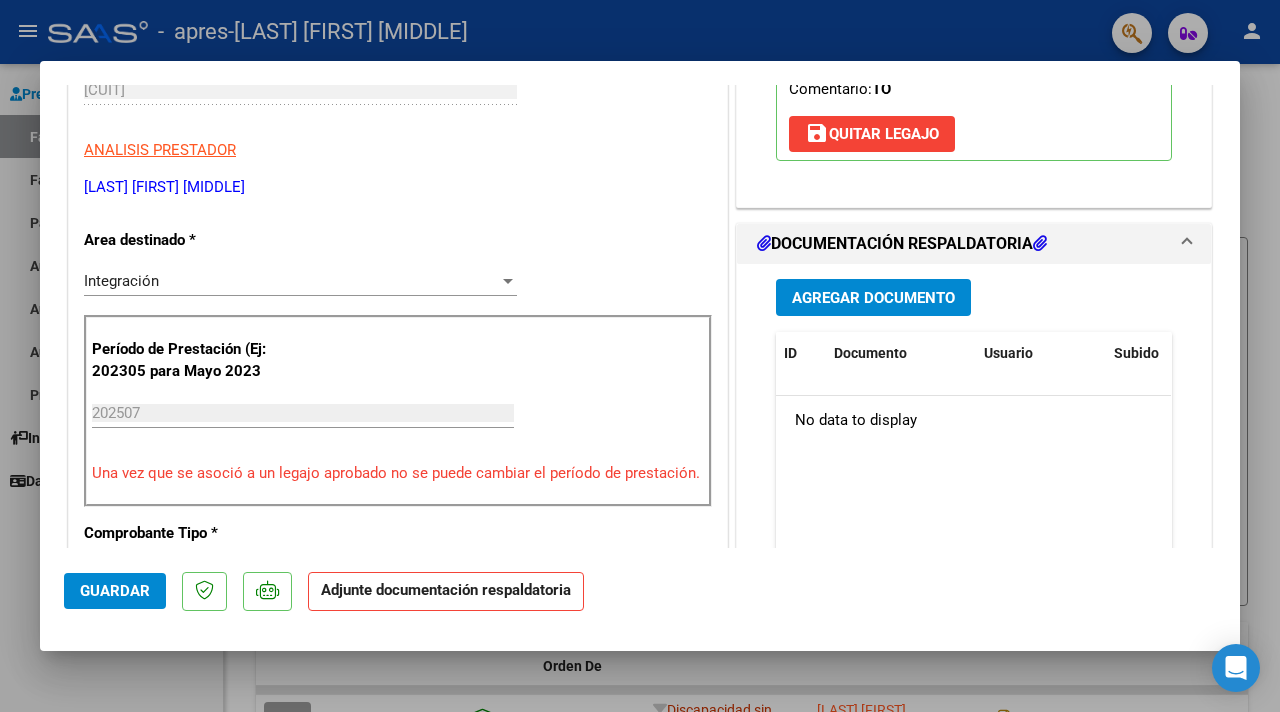 click on "Agregar Documento" at bounding box center (873, 298) 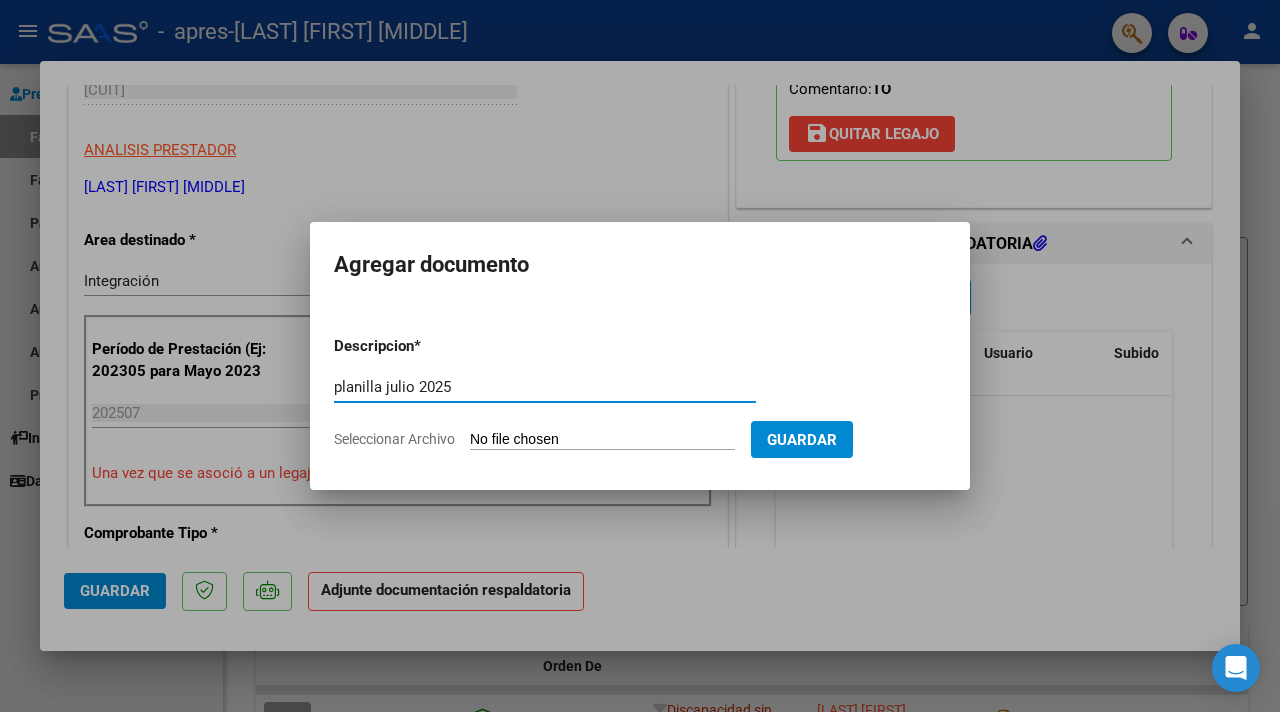 type on "planilla julio 2025" 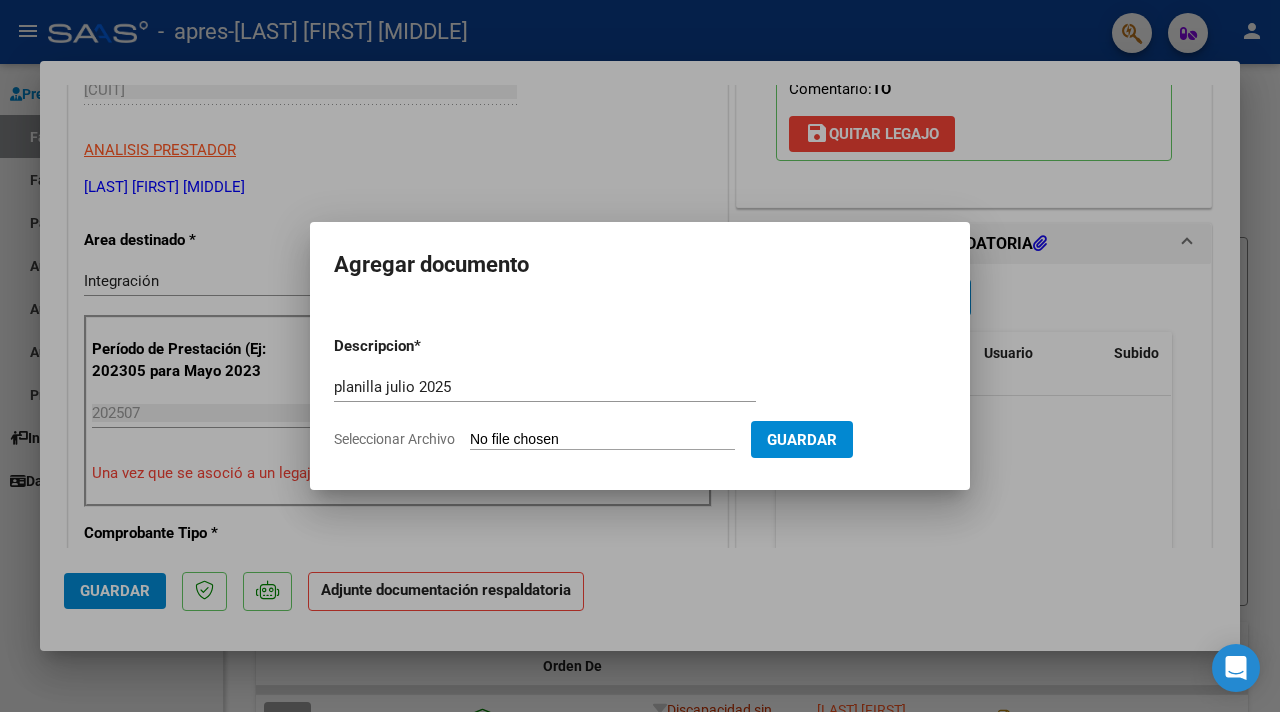 type on "C:\fakepath\Planilla [FIRST] [LAST] [MIDDLE] julio 2025.pdf" 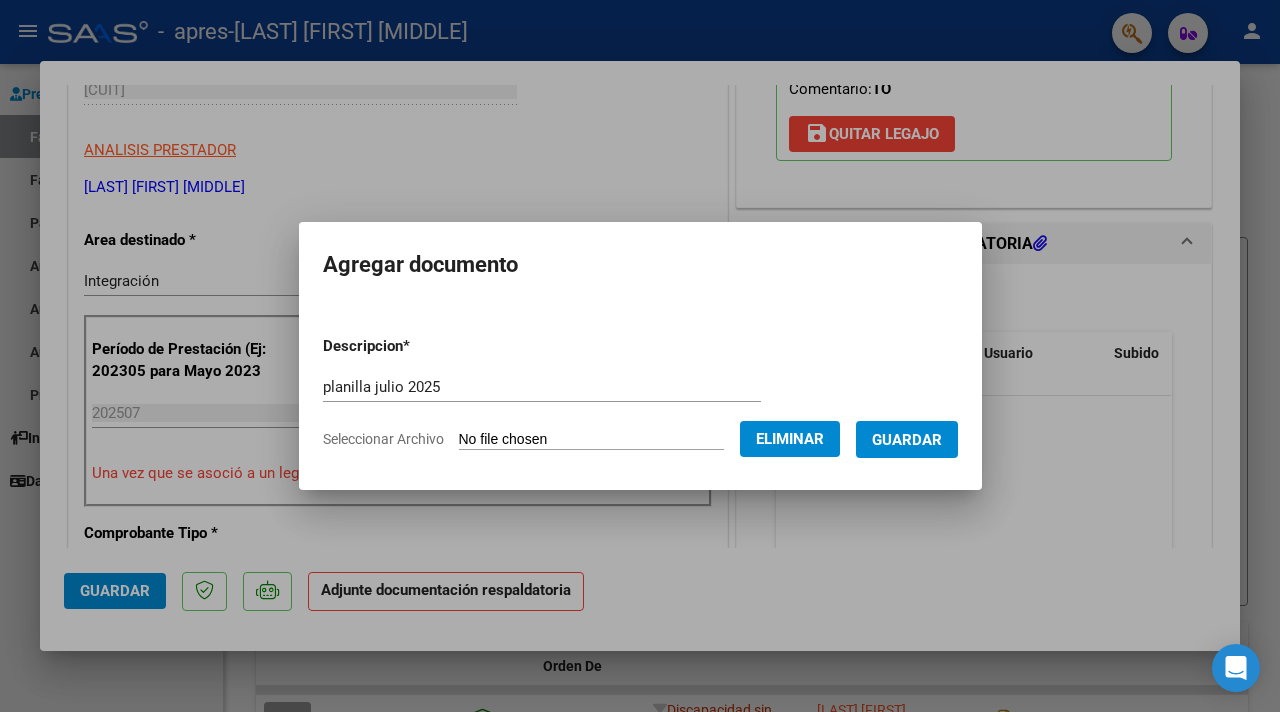 click on "Guardar" at bounding box center (907, 440) 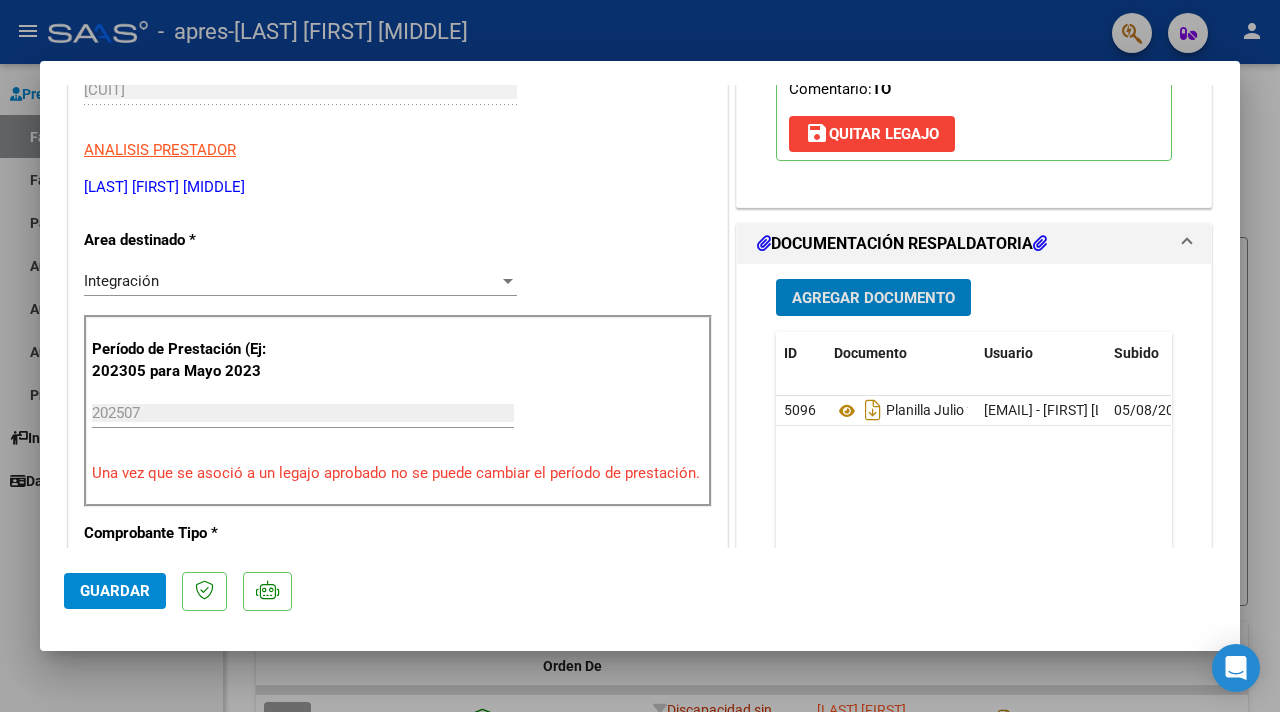 click on "Guardar" 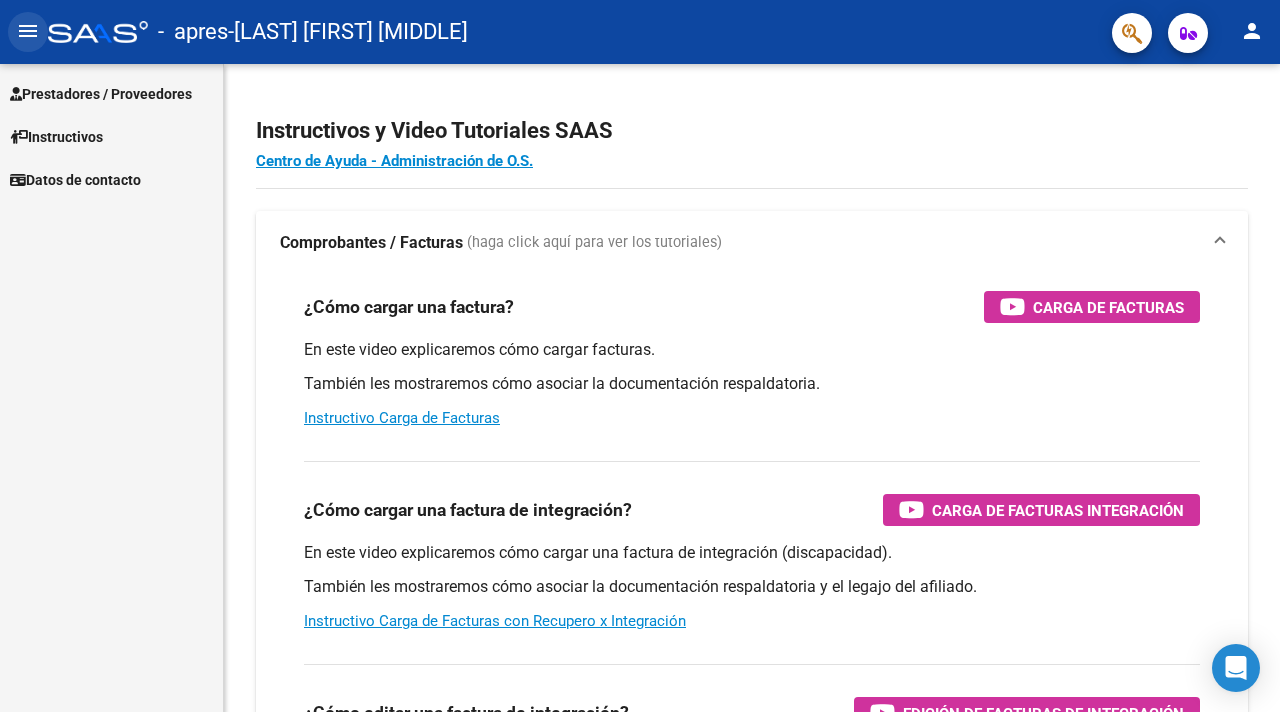 click on "menu" 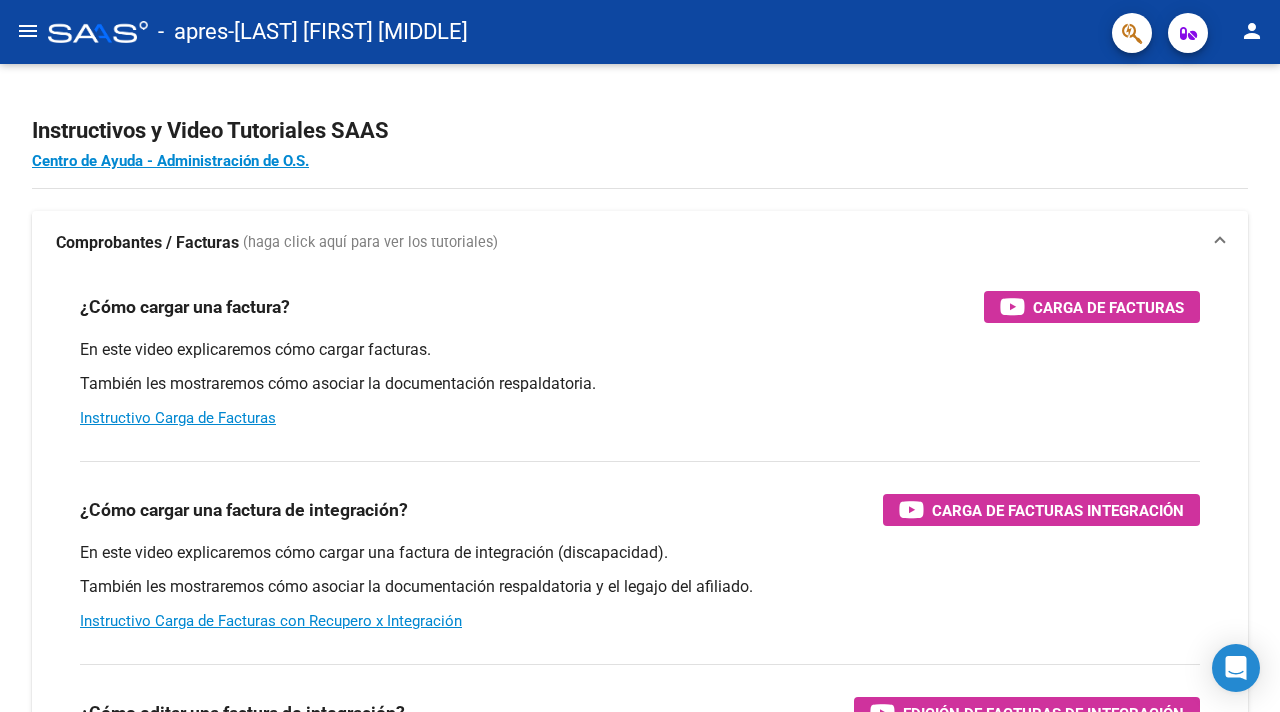 click on "menu" 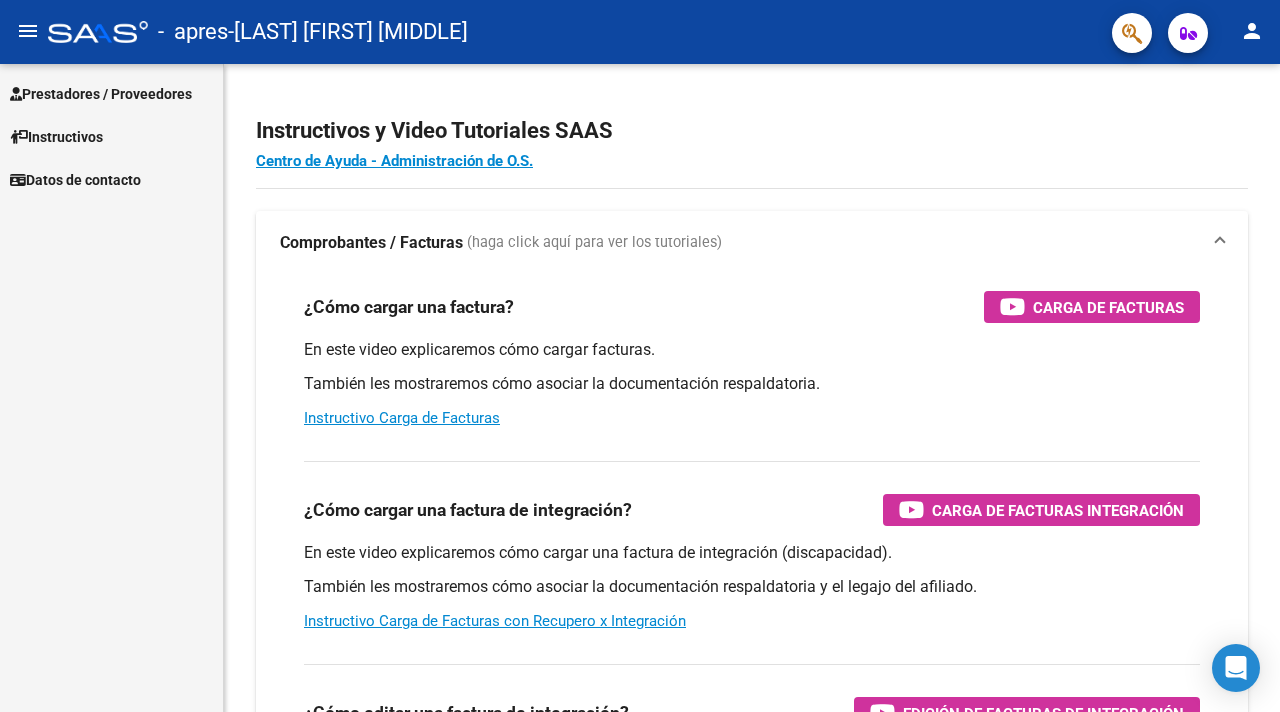 click on "Prestadores / Proveedores" at bounding box center (101, 94) 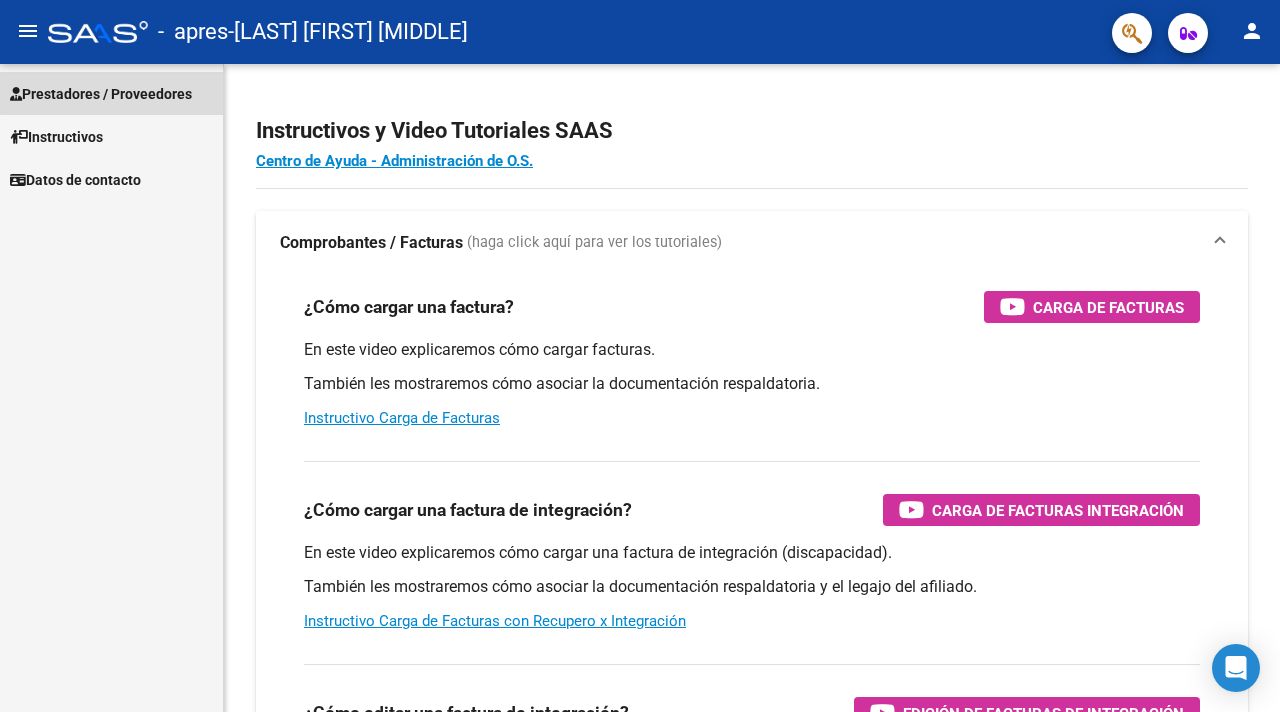 click on "Prestadores / Proveedores" at bounding box center (101, 94) 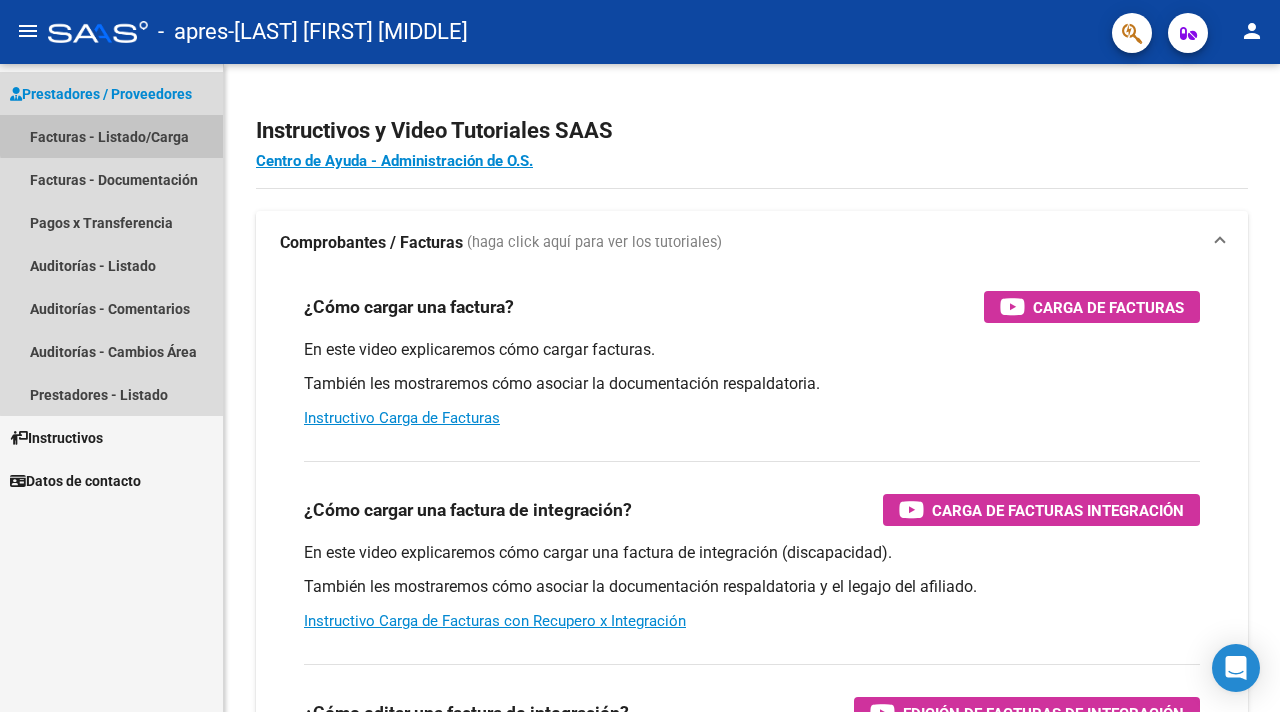 click on "Facturas - Listado/Carga" at bounding box center [111, 136] 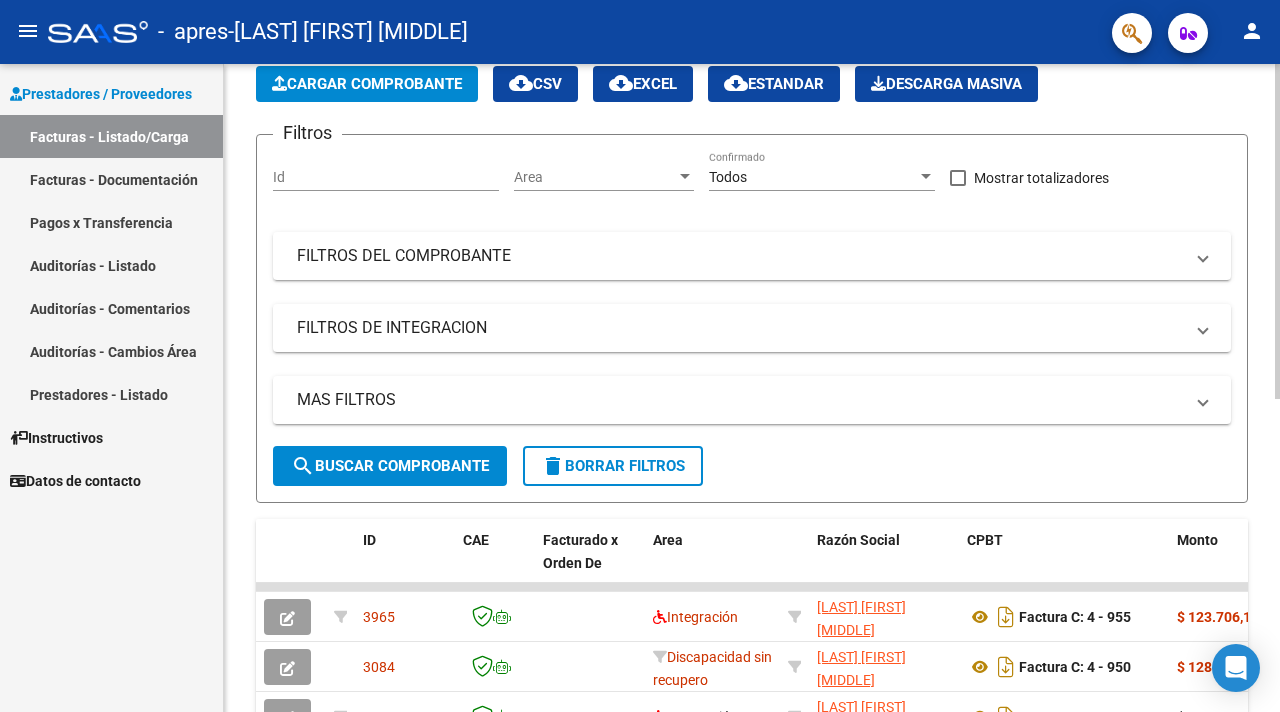 scroll, scrollTop: 109, scrollLeft: 0, axis: vertical 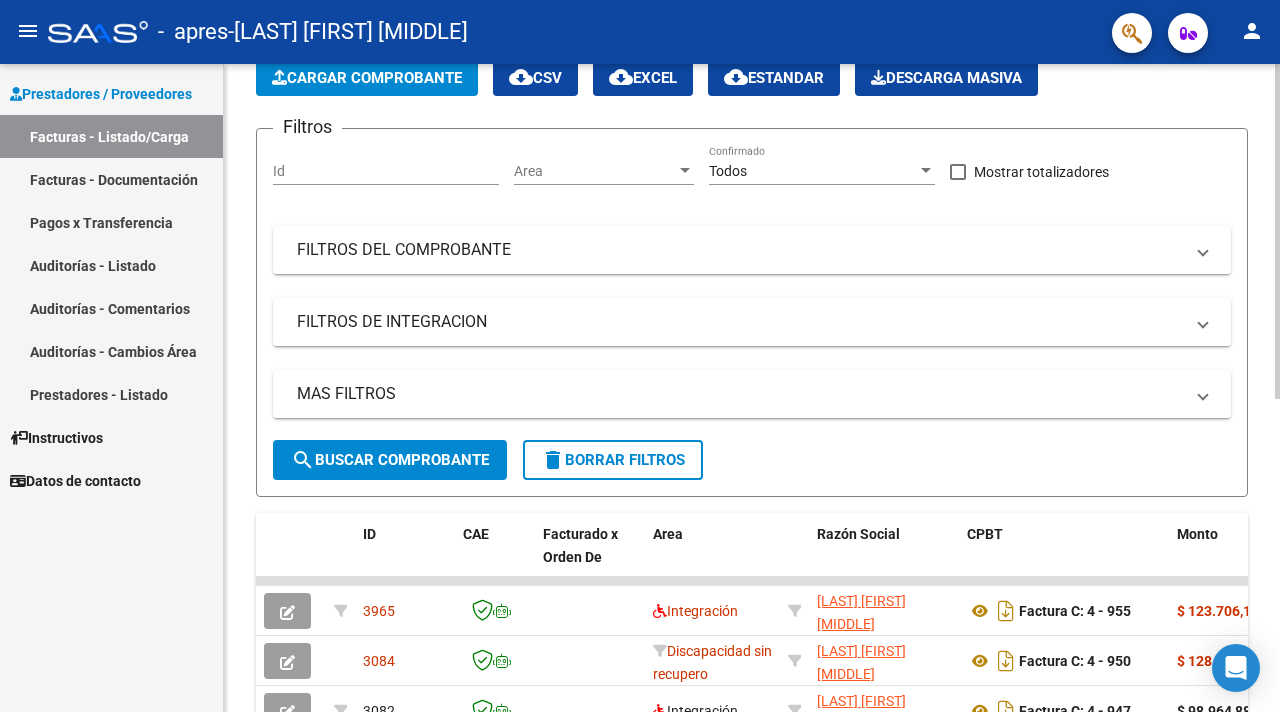 click on "search  Buscar Comprobante" 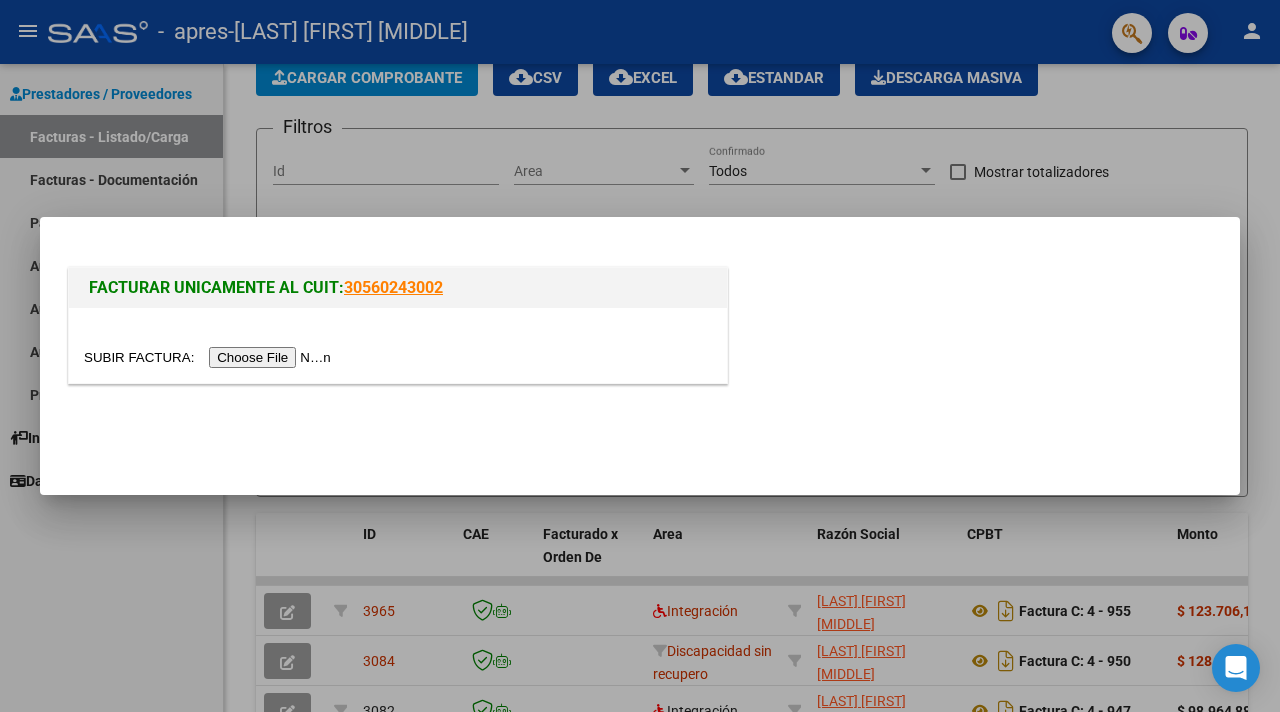 click at bounding box center (210, 357) 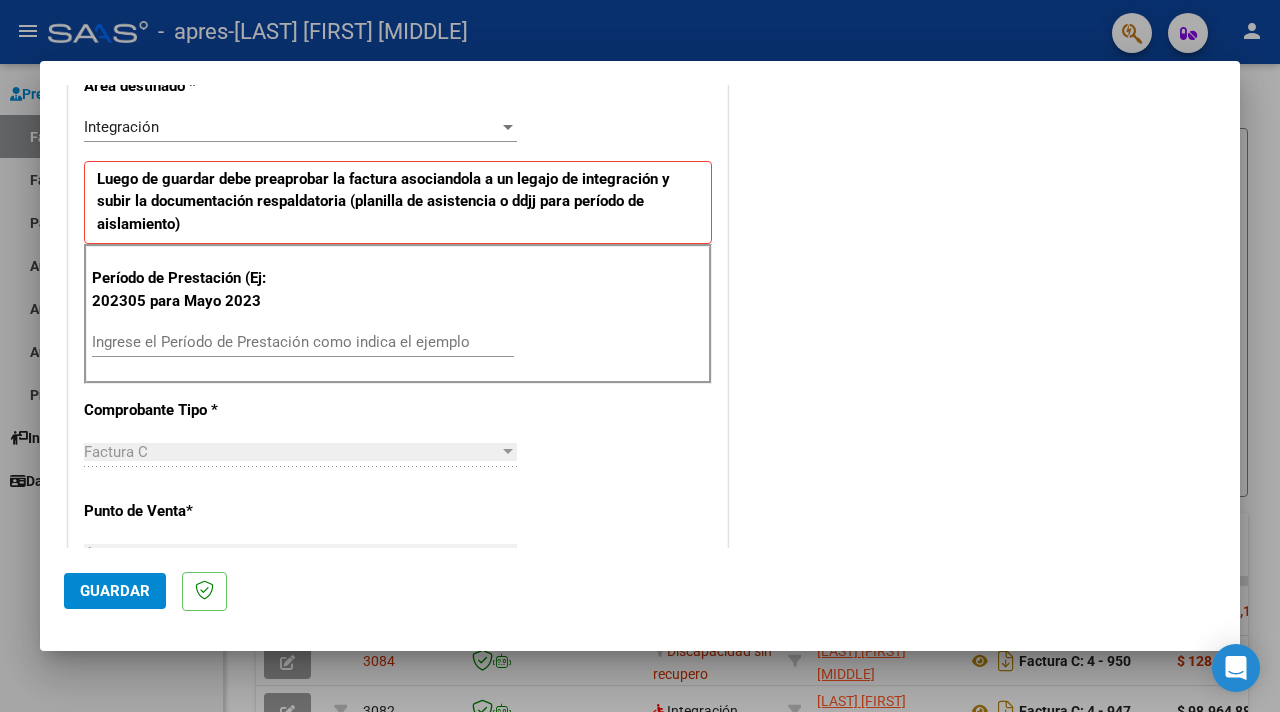 scroll, scrollTop: 458, scrollLeft: 0, axis: vertical 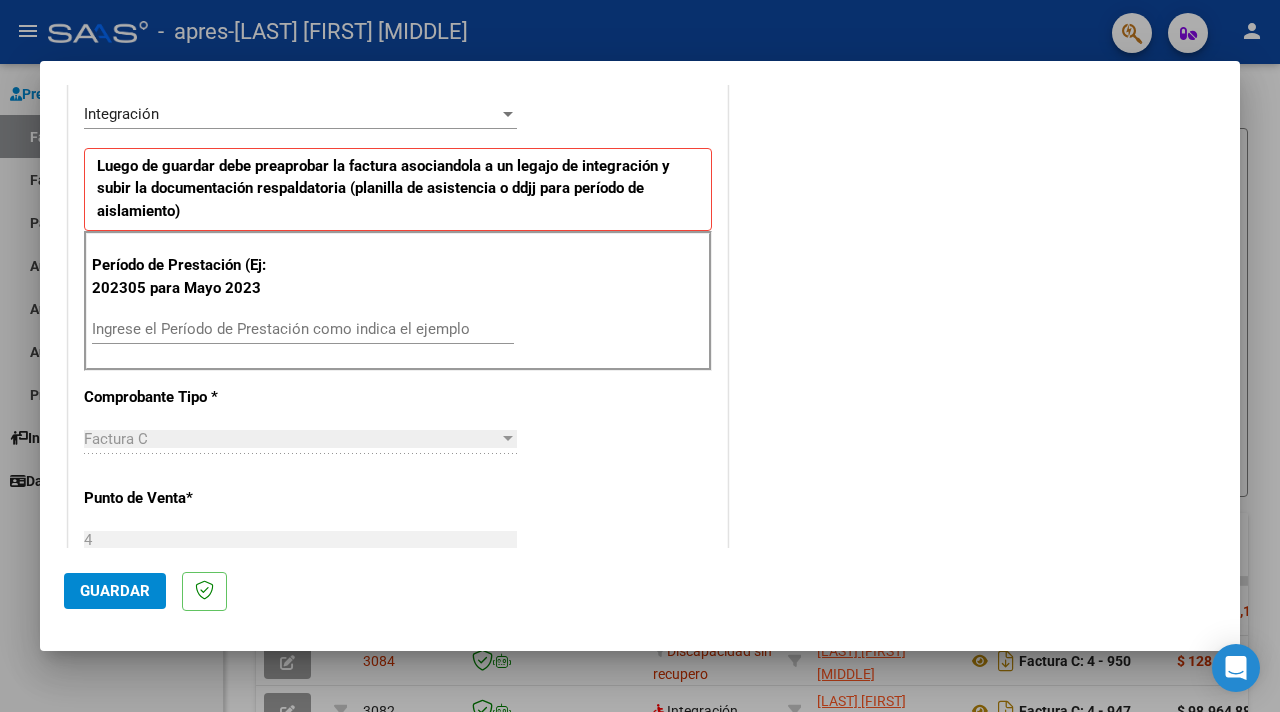 click on "Ingrese el Período de Prestación como indica el ejemplo" at bounding box center (303, 329) 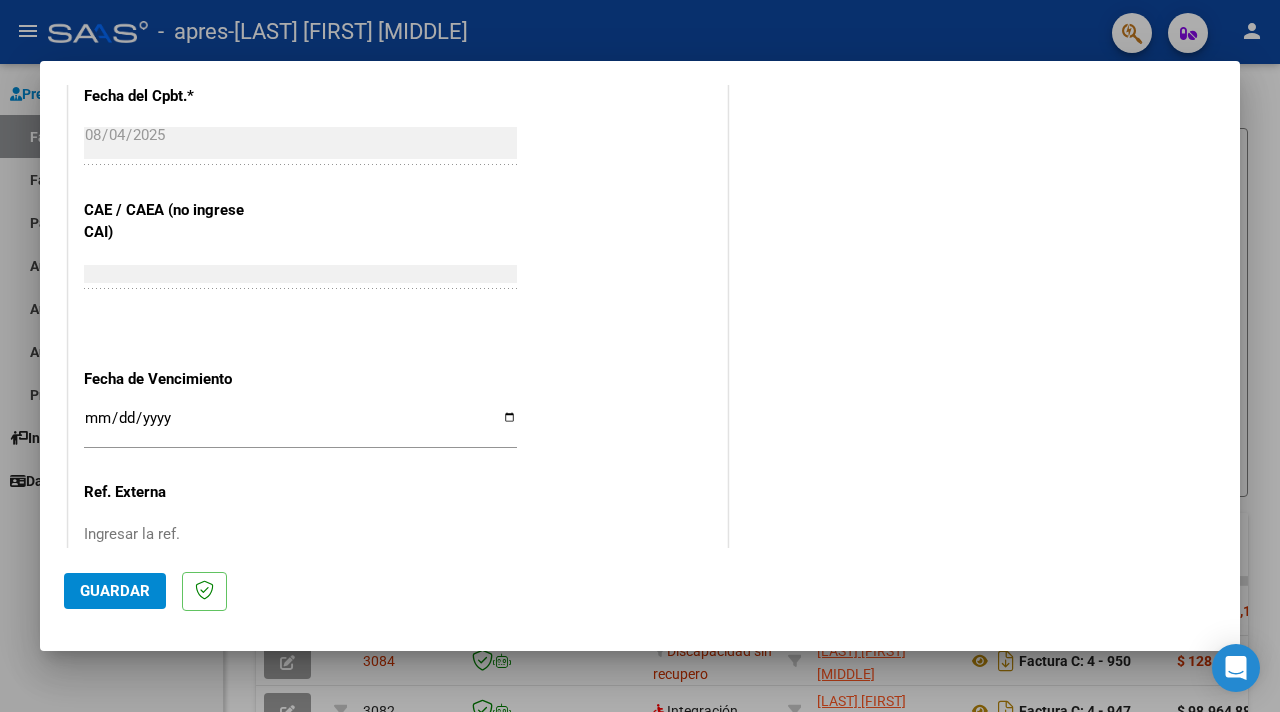 scroll, scrollTop: 1182, scrollLeft: 0, axis: vertical 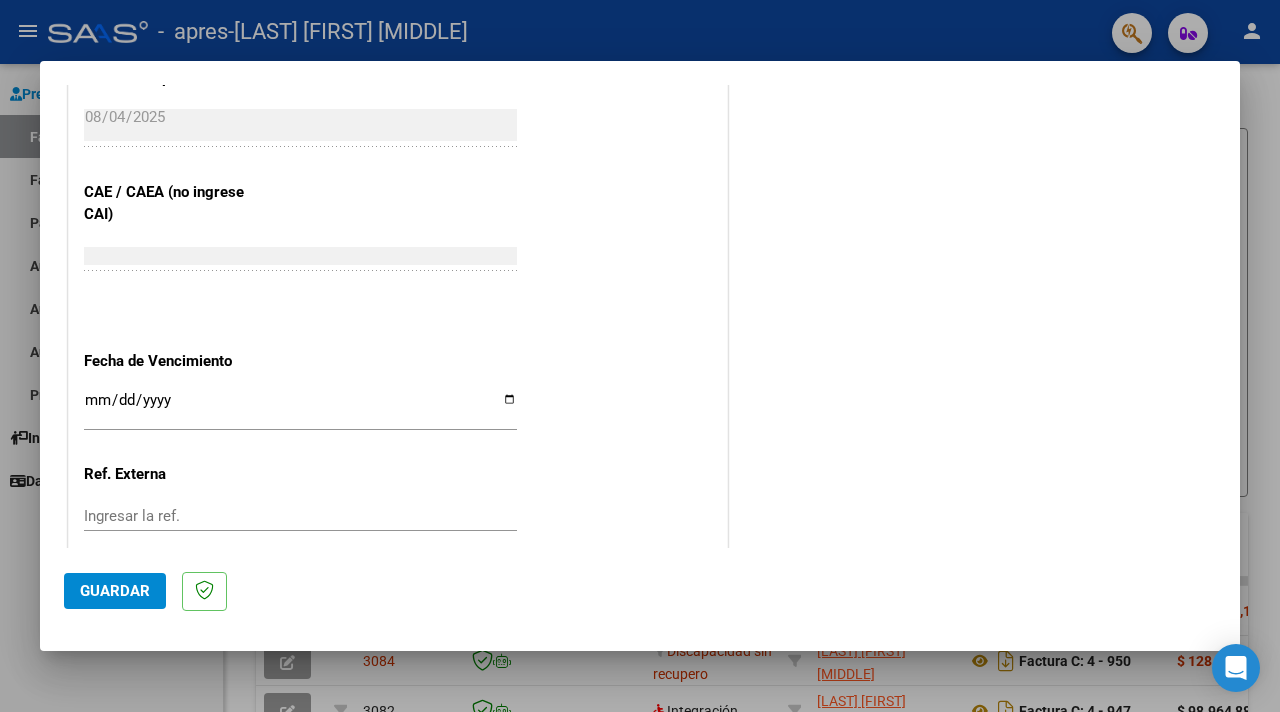 type on "202507" 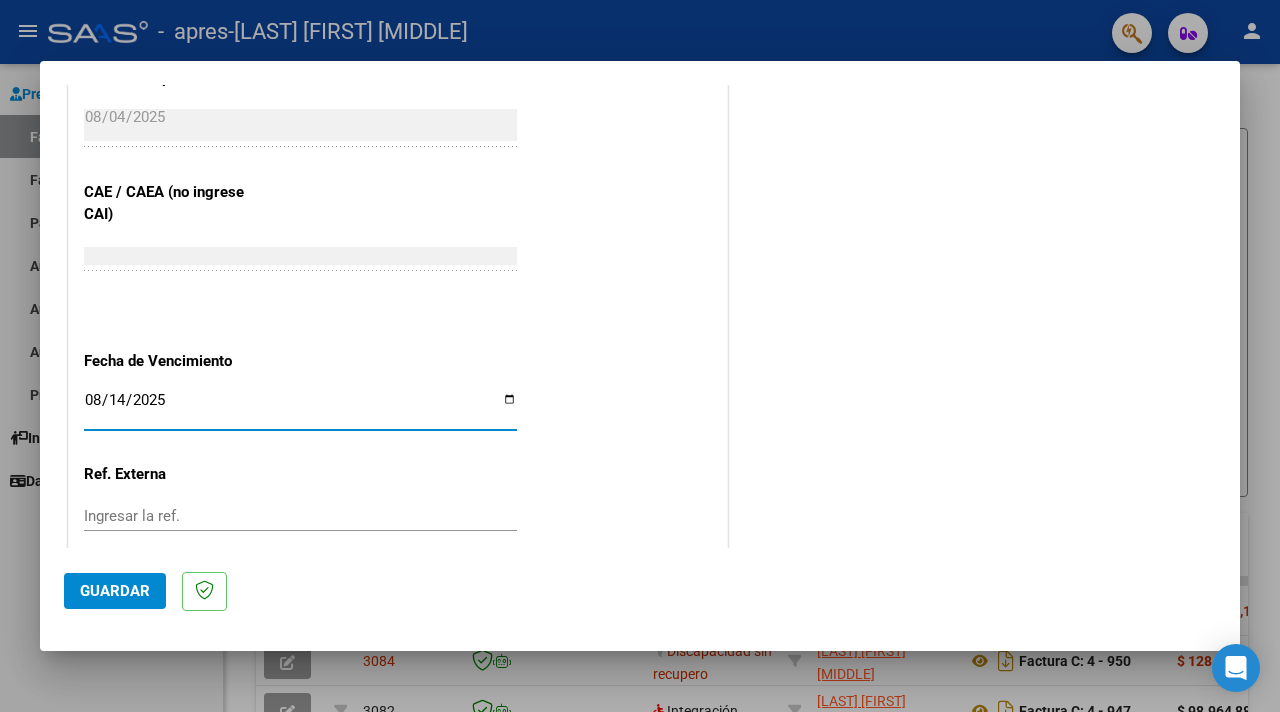 type on "2025-08-14" 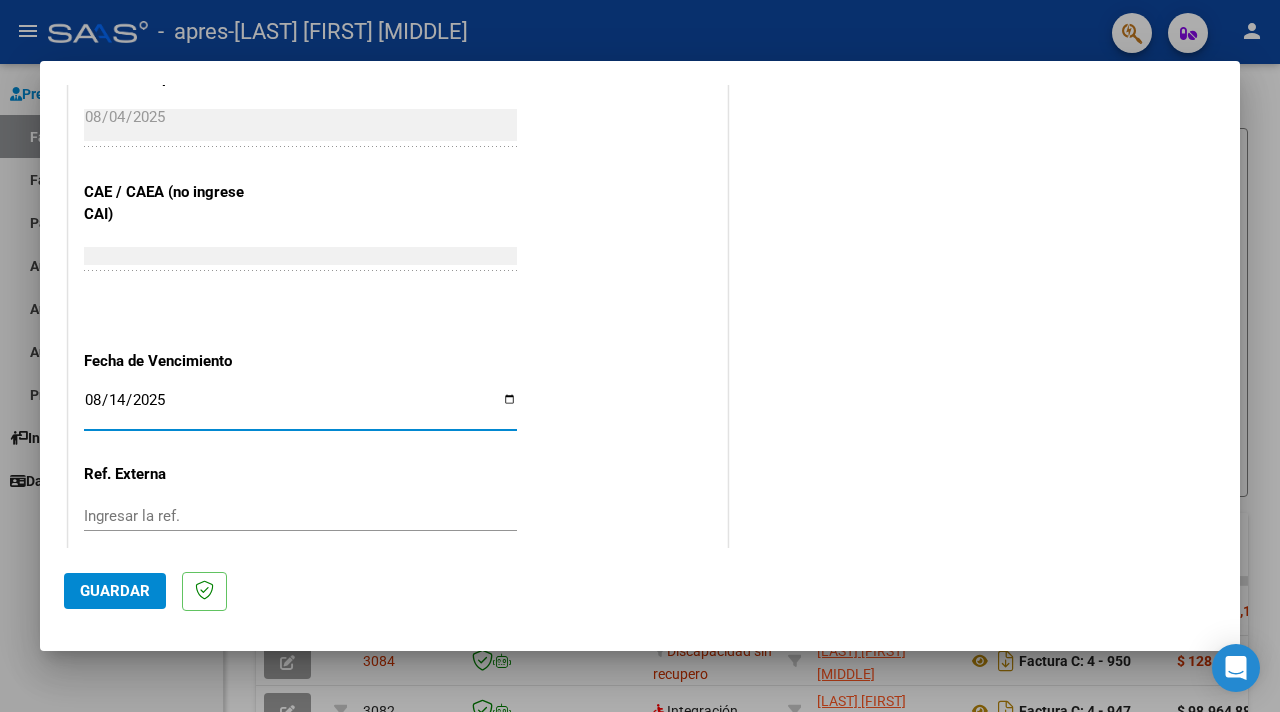 scroll, scrollTop: 1301, scrollLeft: 0, axis: vertical 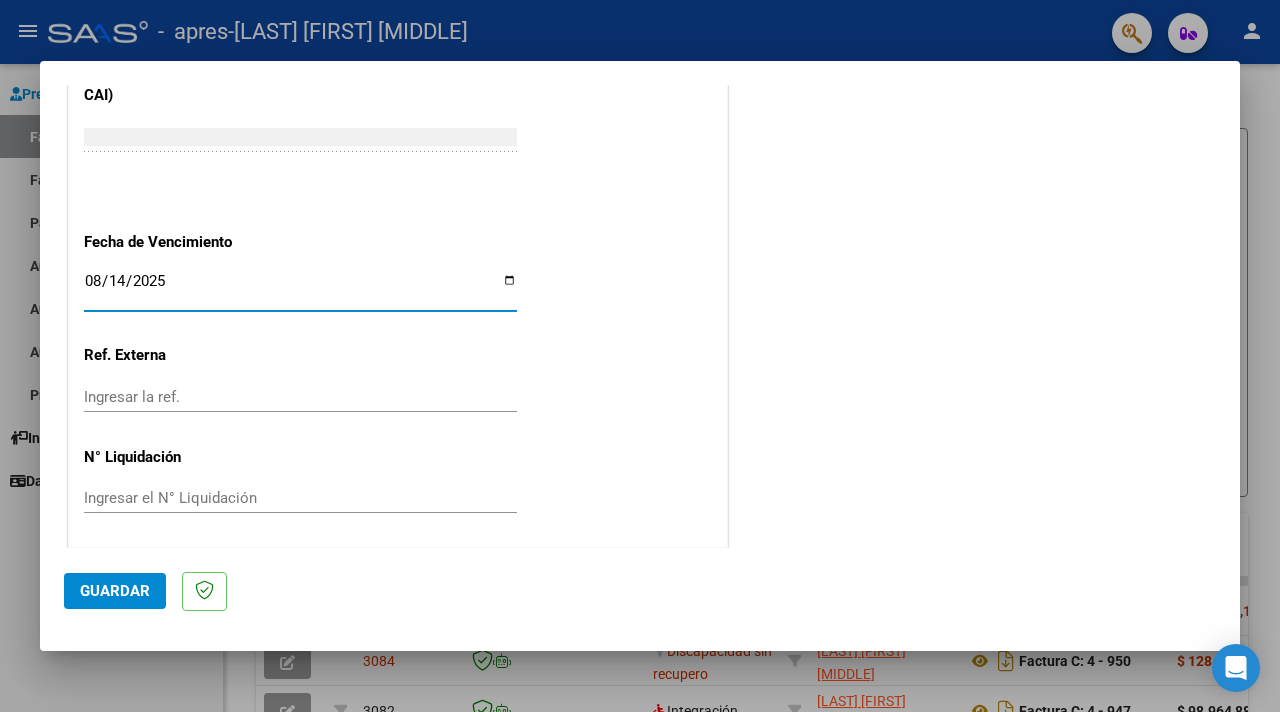 click on "Guardar" 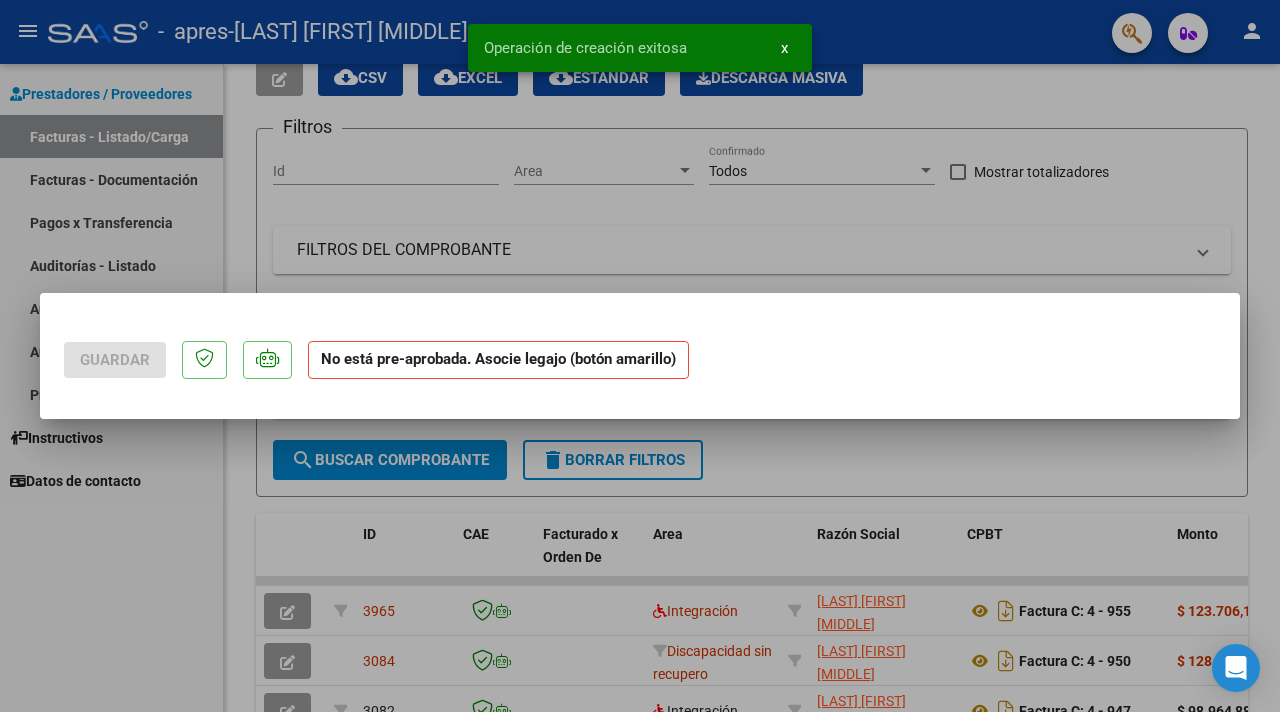 scroll, scrollTop: 0, scrollLeft: 0, axis: both 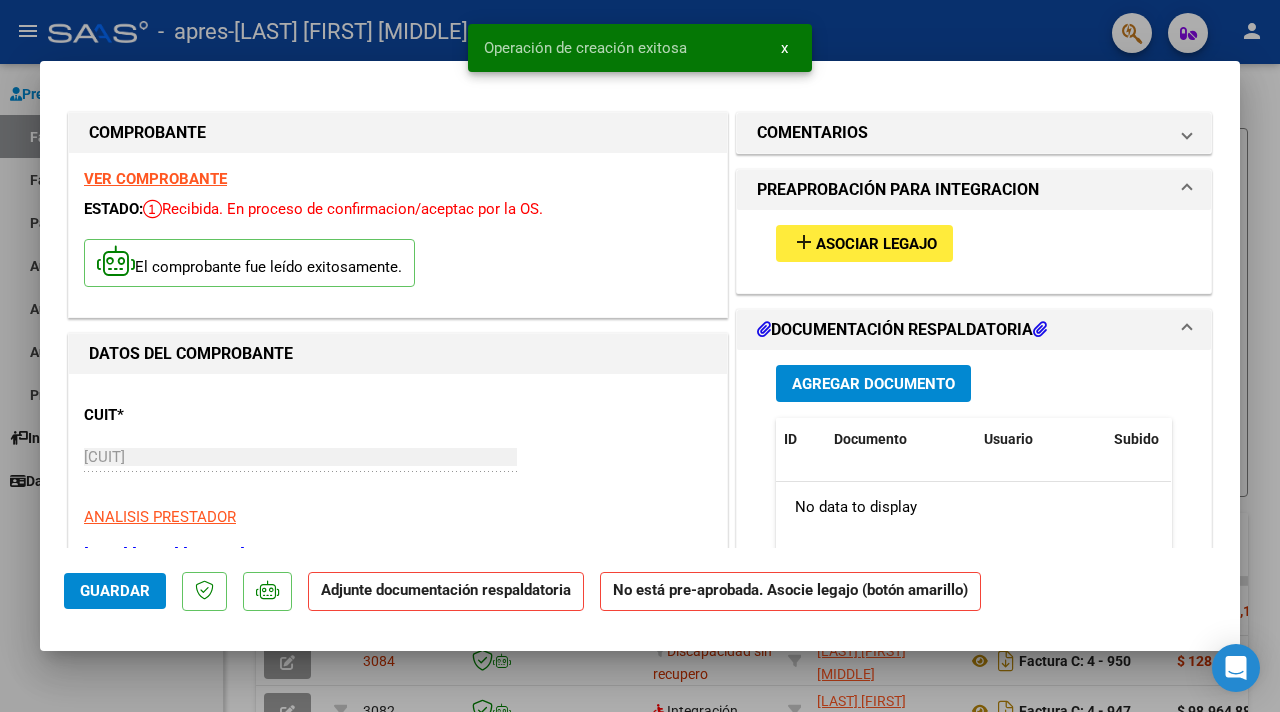 click on "add Asociar Legajo" at bounding box center [864, 243] 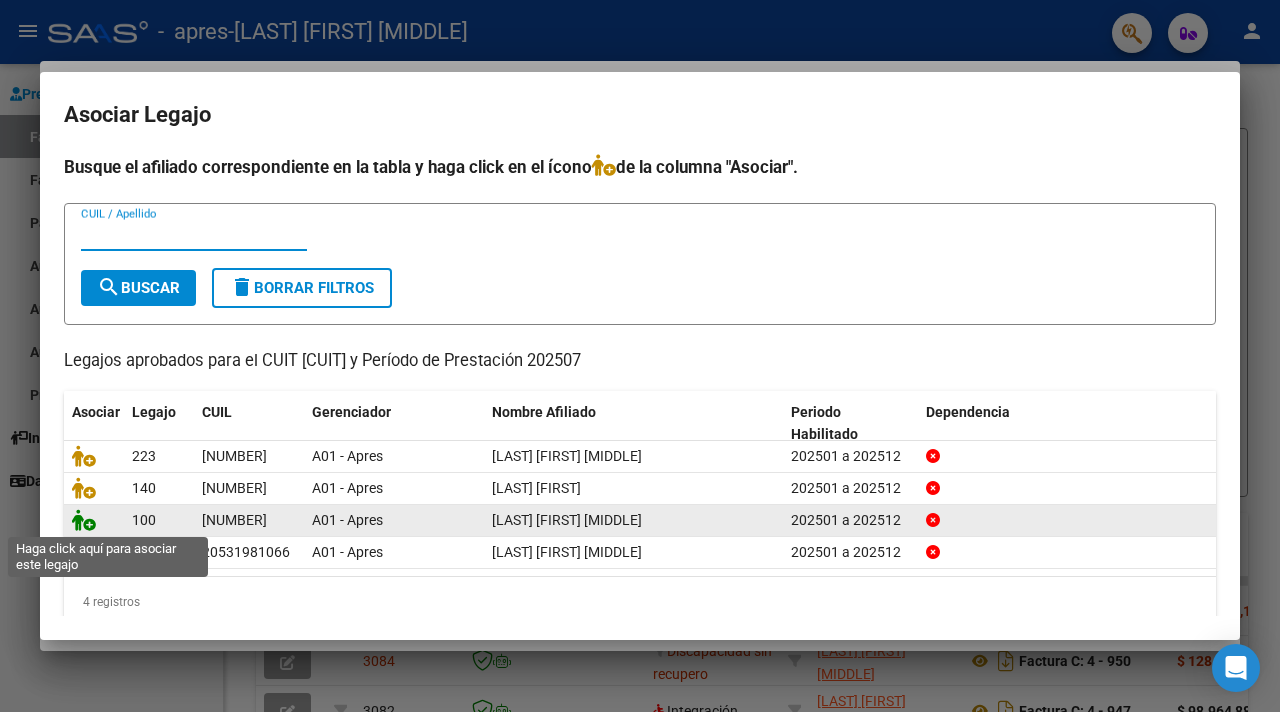 click 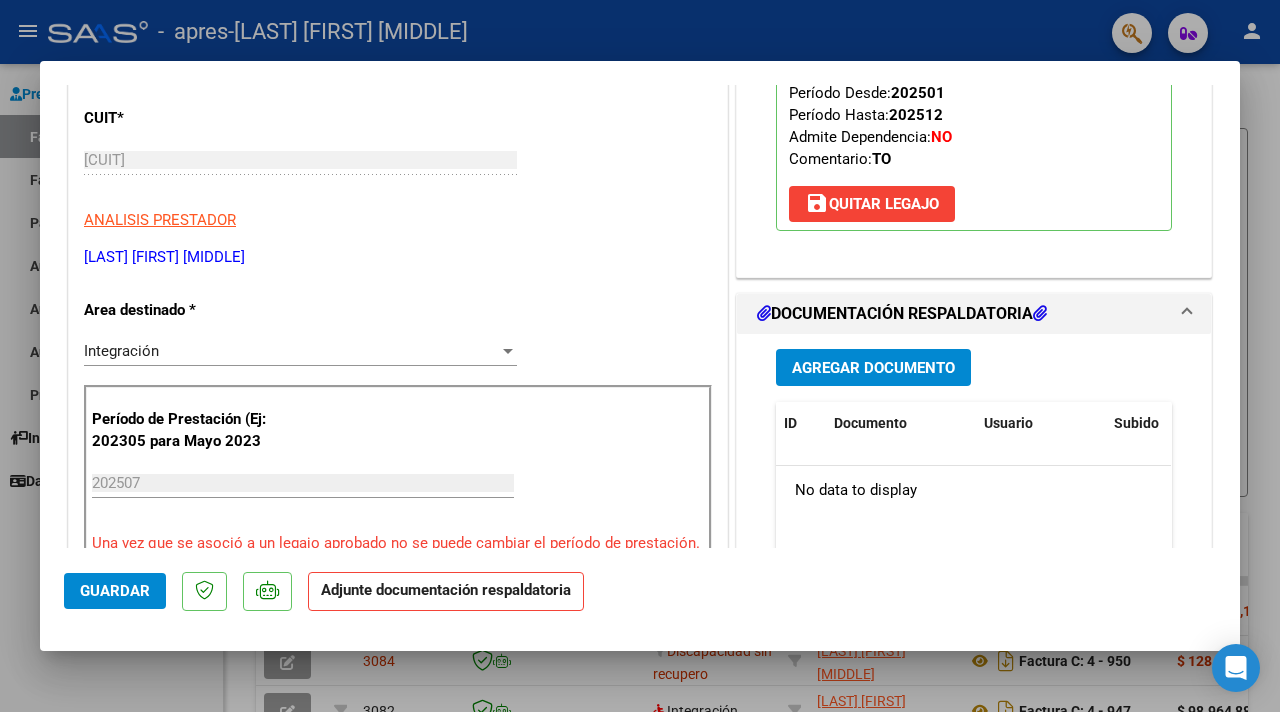 scroll, scrollTop: 273, scrollLeft: 0, axis: vertical 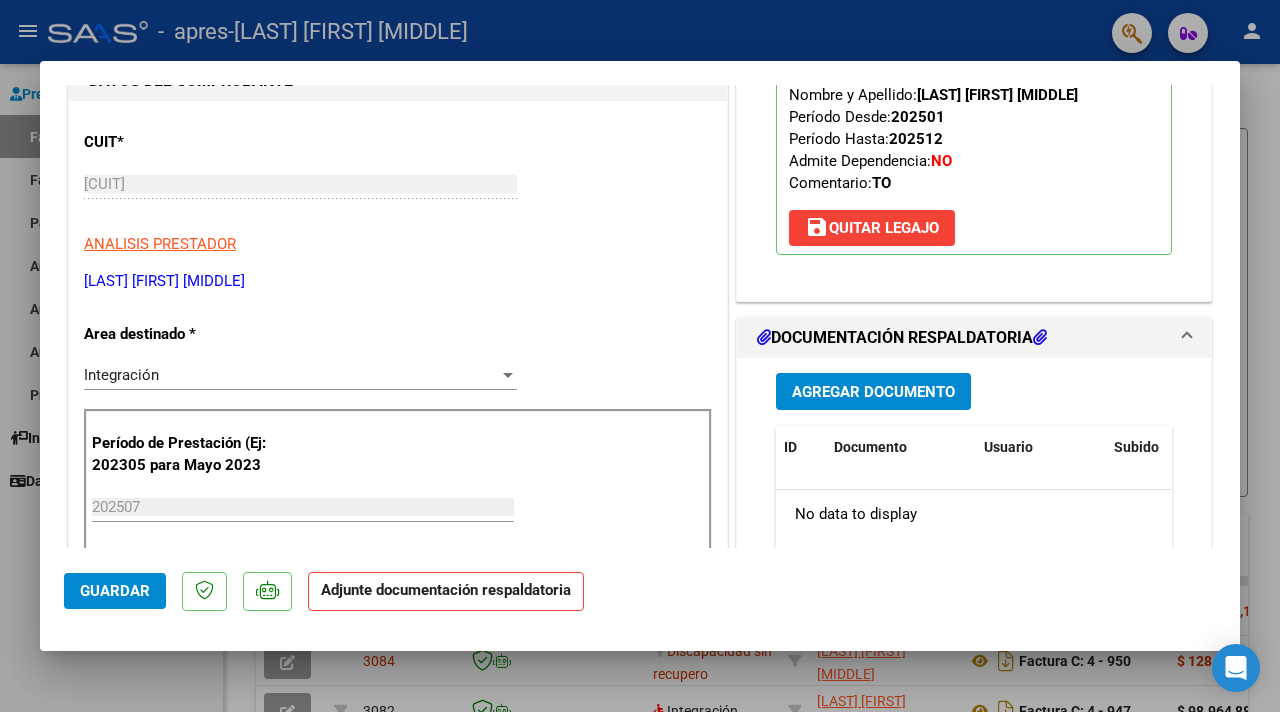 click on "Agregar Documento" at bounding box center (873, 392) 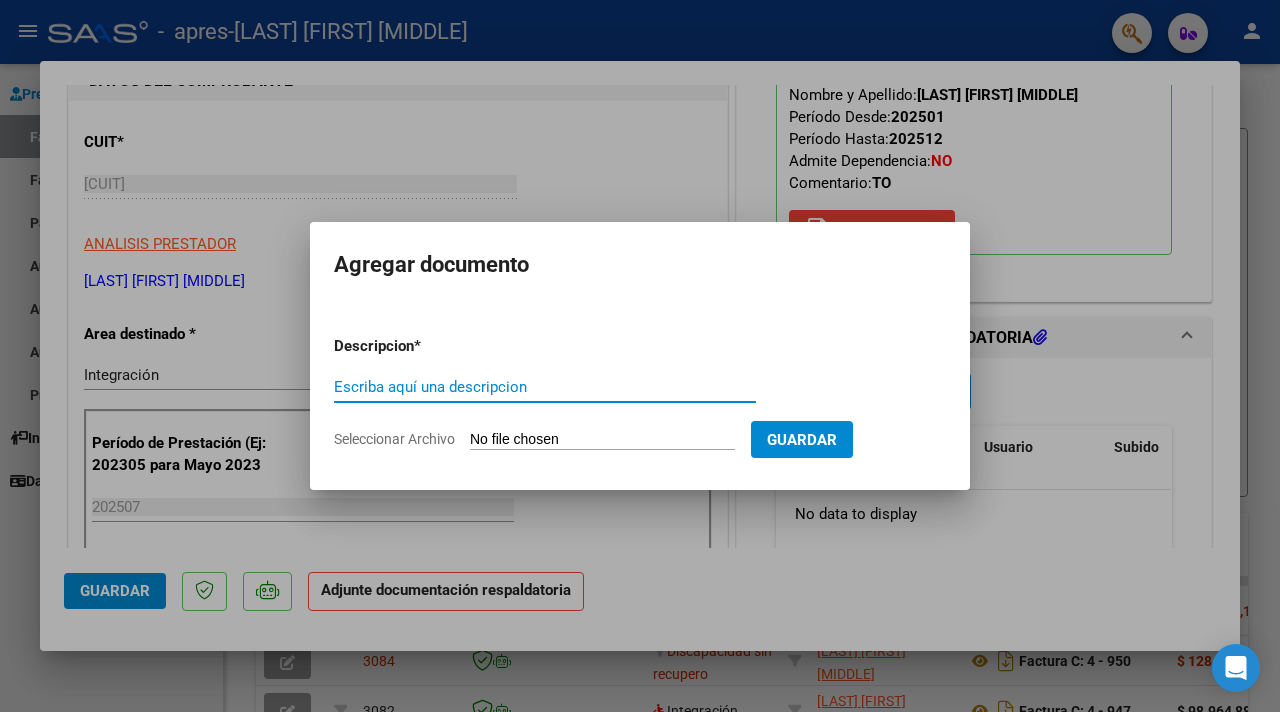 click on "Escriba aquí una descripcion" at bounding box center [545, 387] 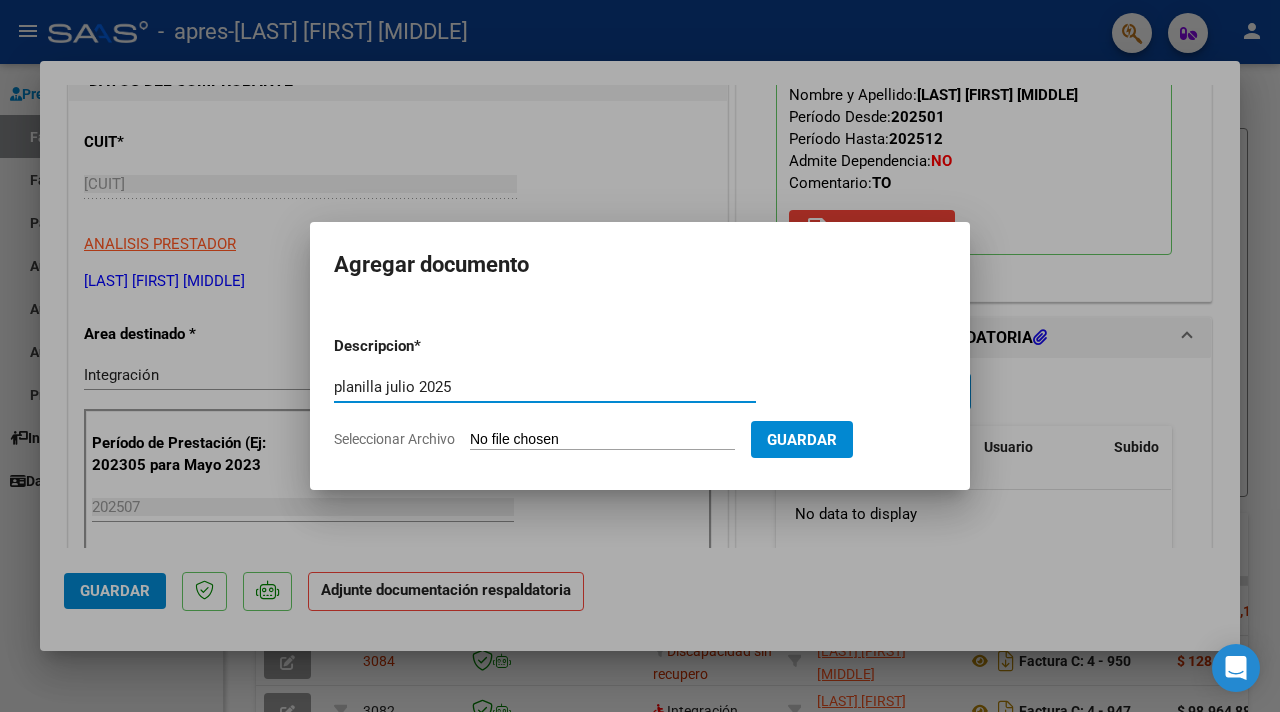 type on "planilla julio 2025" 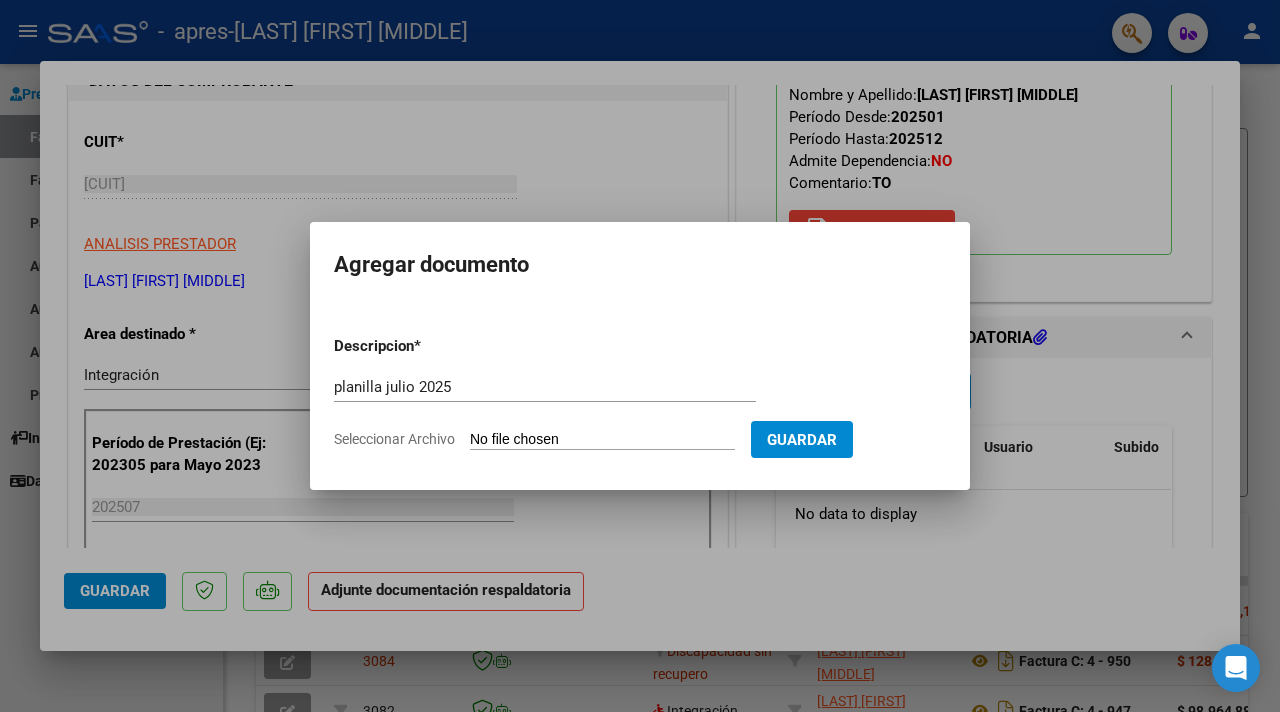 type on "C:\fakepath\Planilla [FIRST] [LAST] julio 2025.pdf" 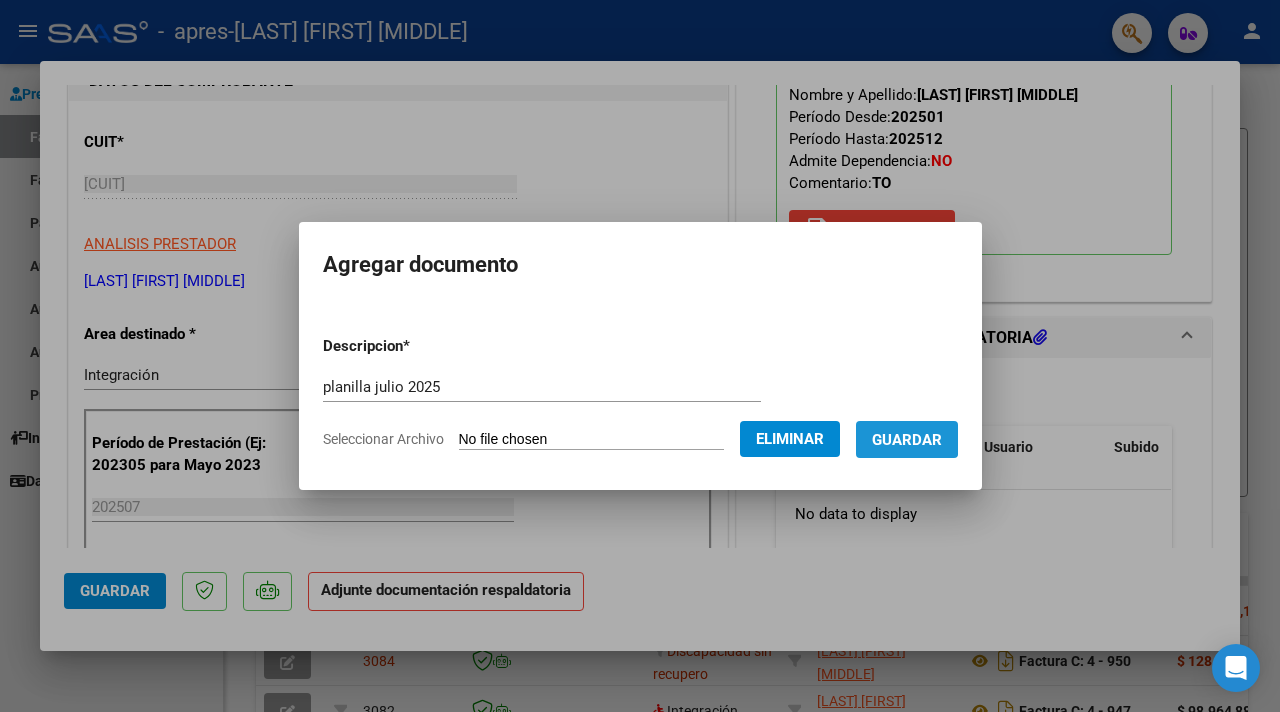 click on "Guardar" at bounding box center [907, 440] 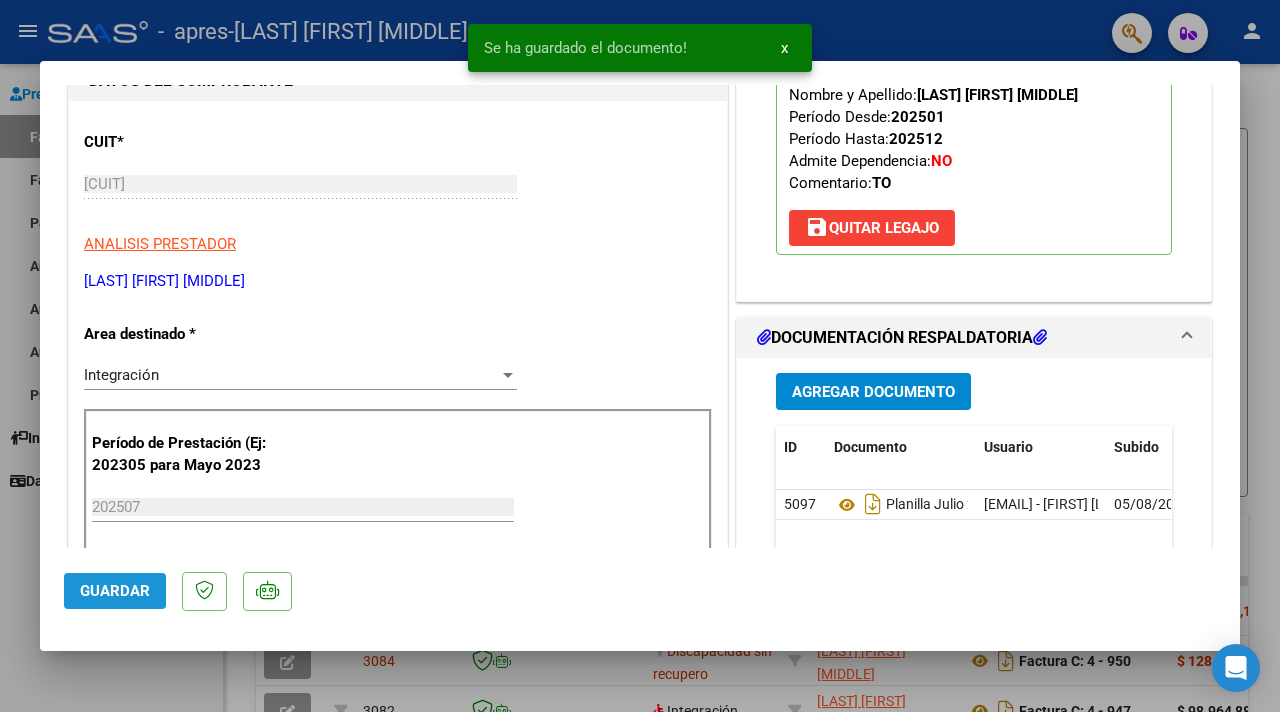 click on "Guardar" 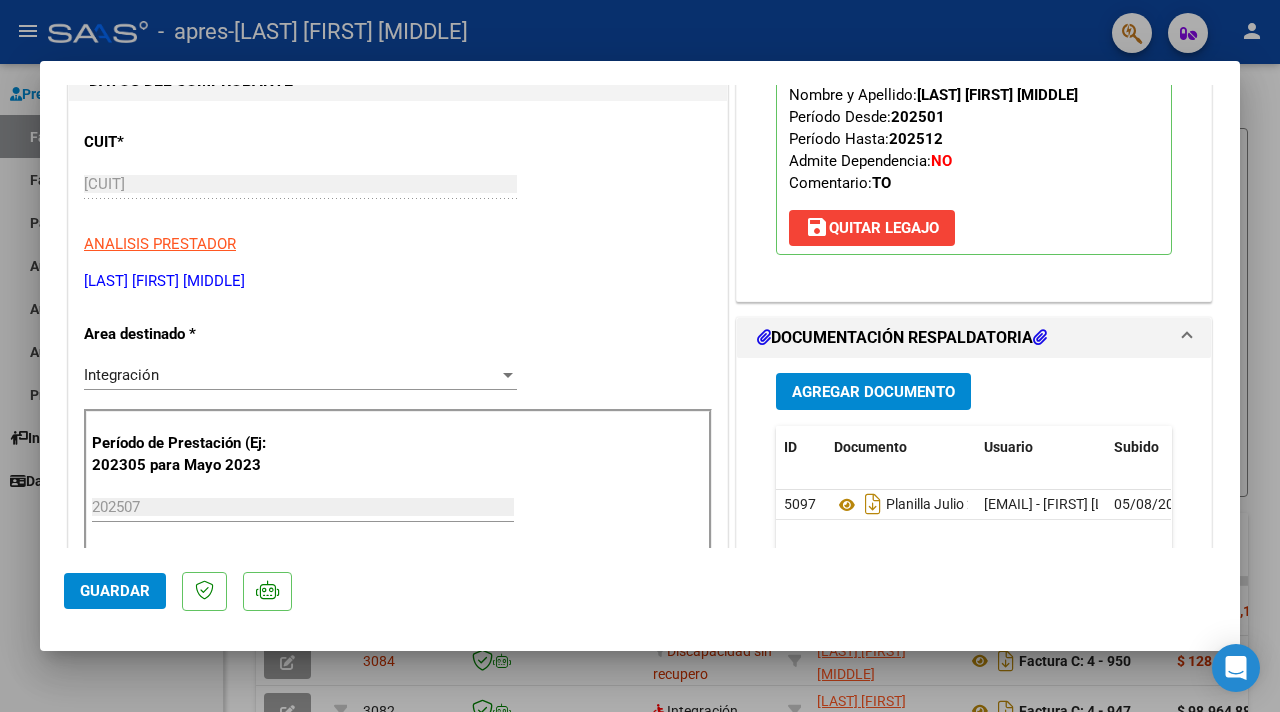 scroll, scrollTop: 0, scrollLeft: 0, axis: both 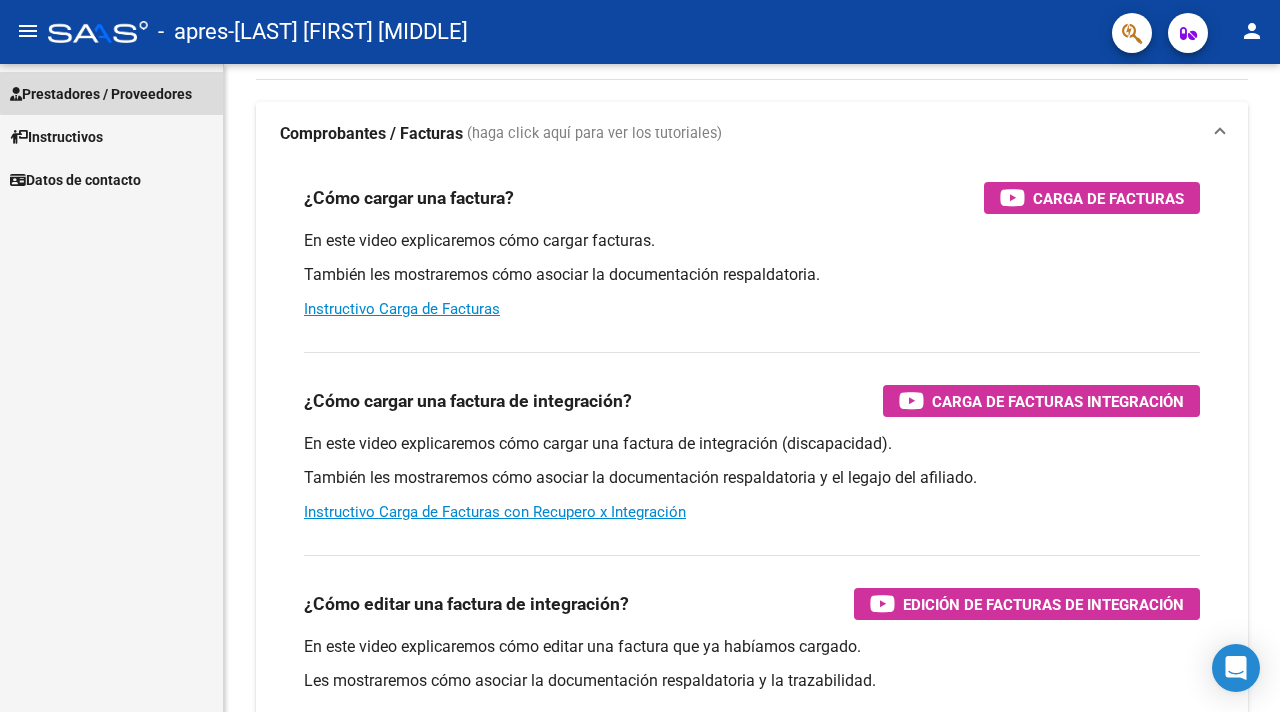 click on "Prestadores / Proveedores" at bounding box center (101, 94) 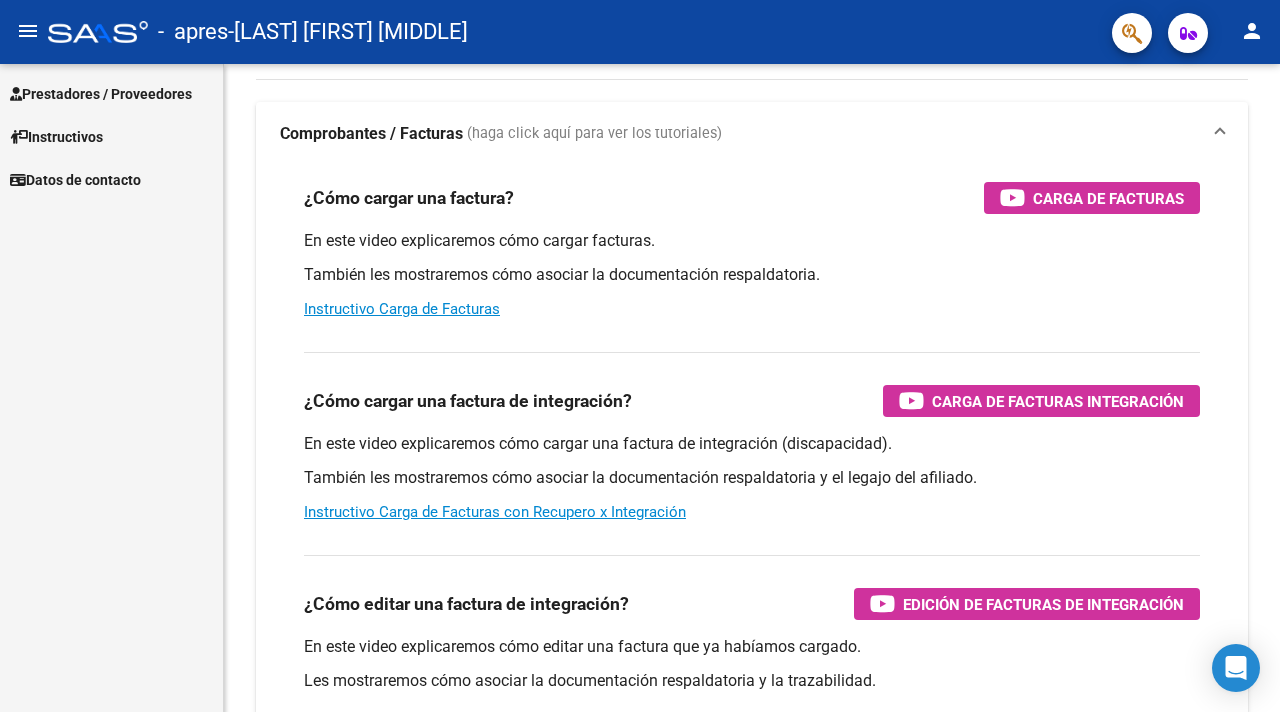 click on "Prestadores / Proveedores" at bounding box center [101, 94] 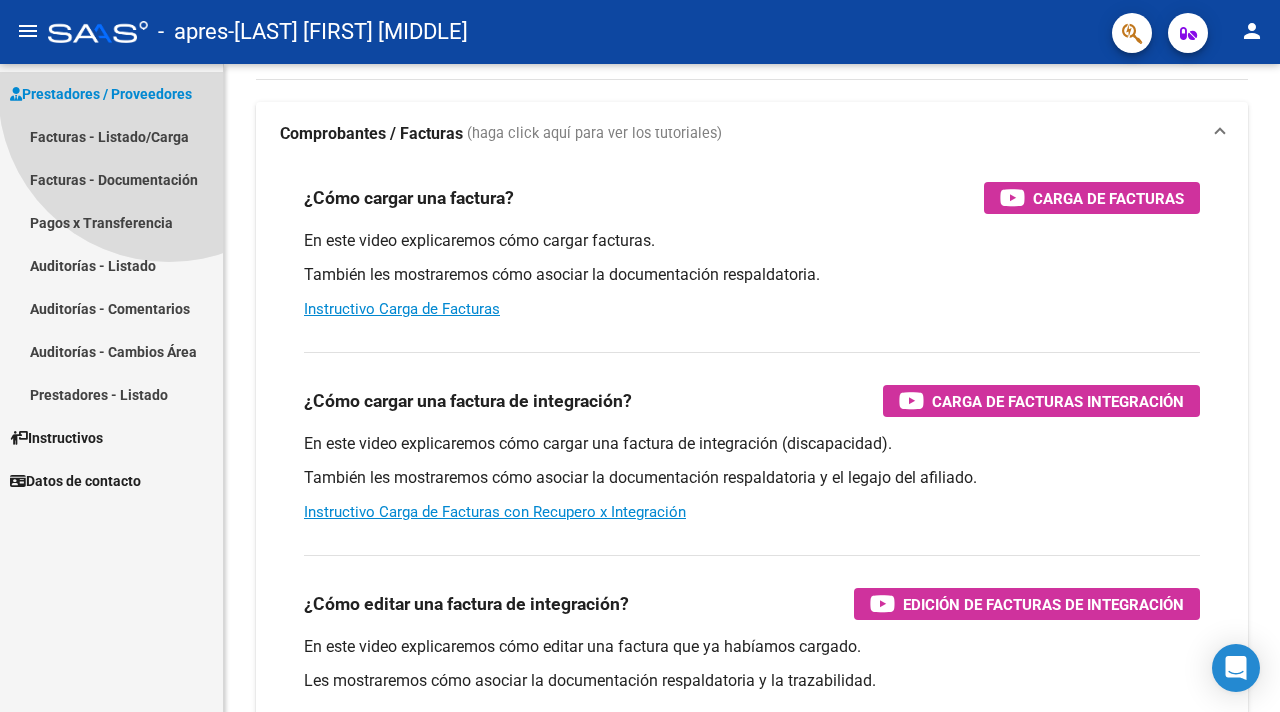 click on "Prestadores / Proveedores" at bounding box center (101, 94) 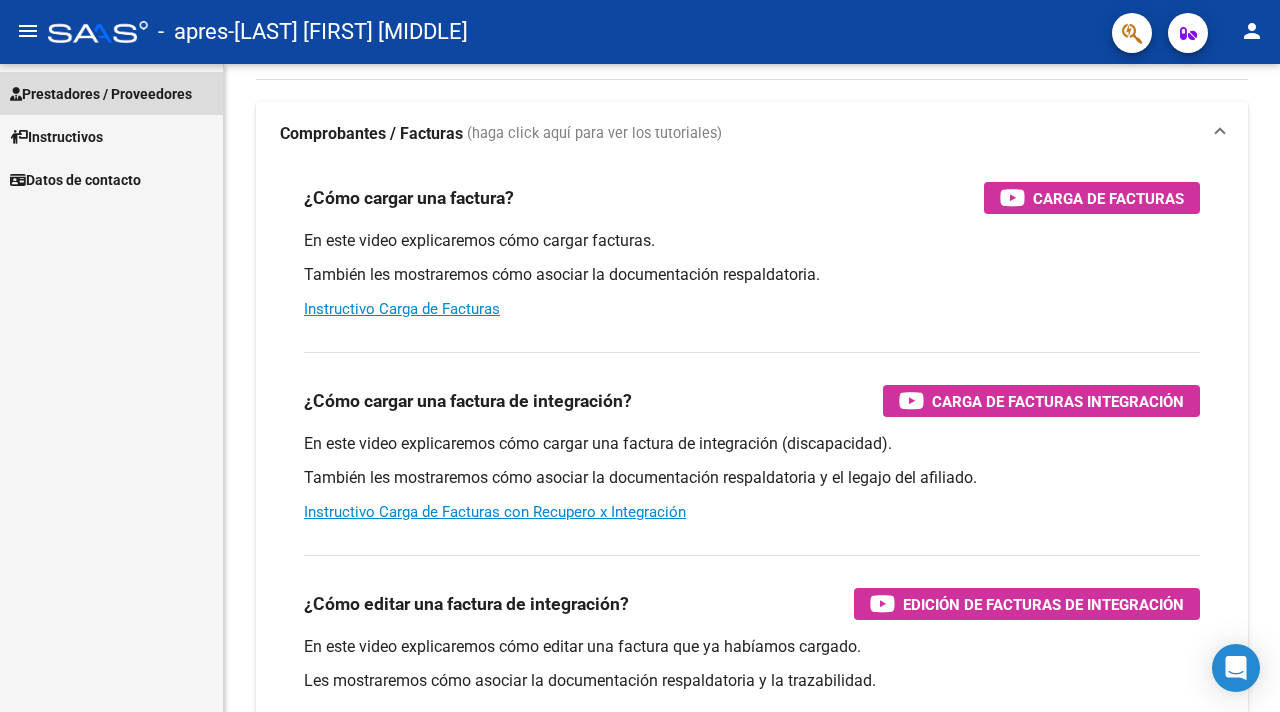 click on "Prestadores / Proveedores" at bounding box center [101, 94] 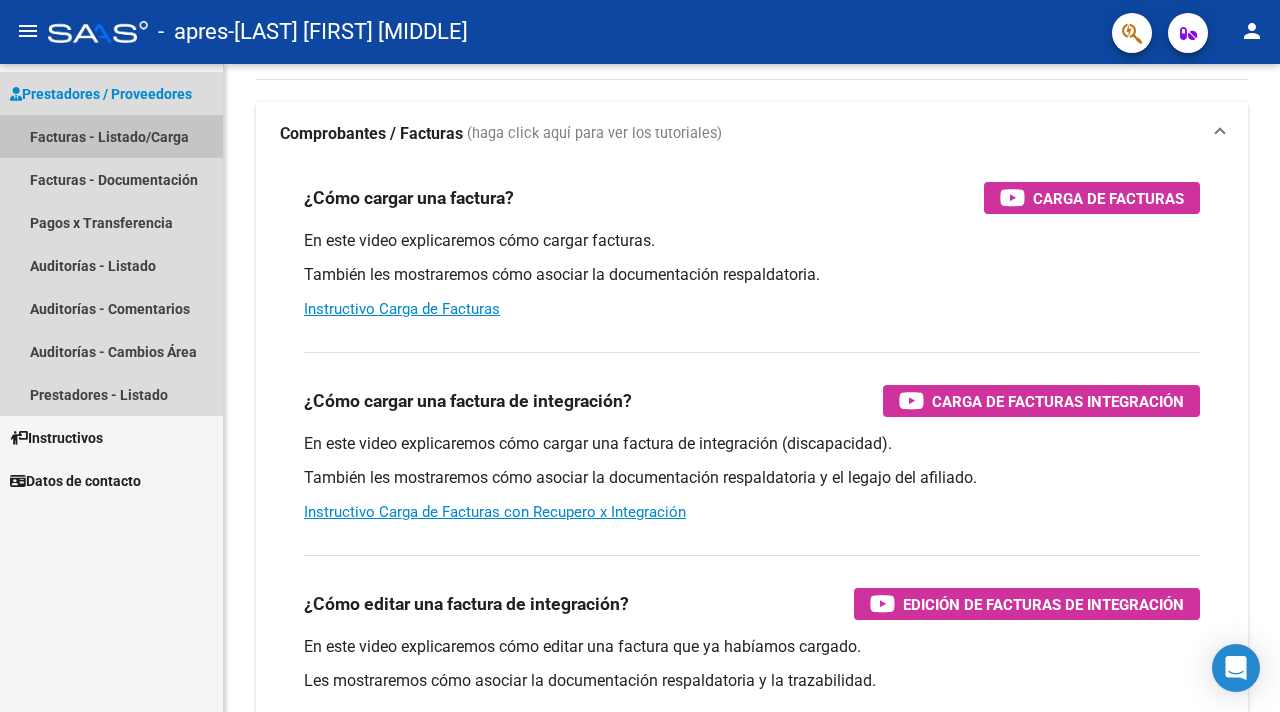 click on "Facturas - Listado/Carga" at bounding box center [111, 136] 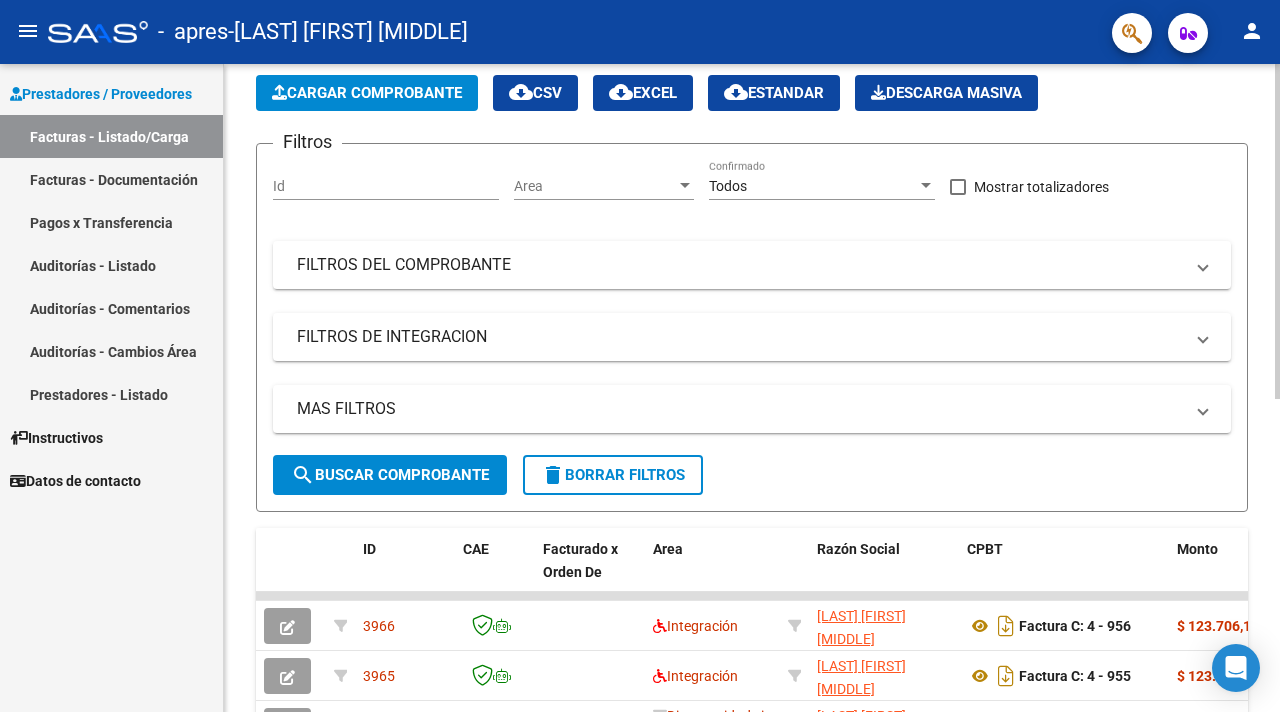 scroll, scrollTop: 109, scrollLeft: 0, axis: vertical 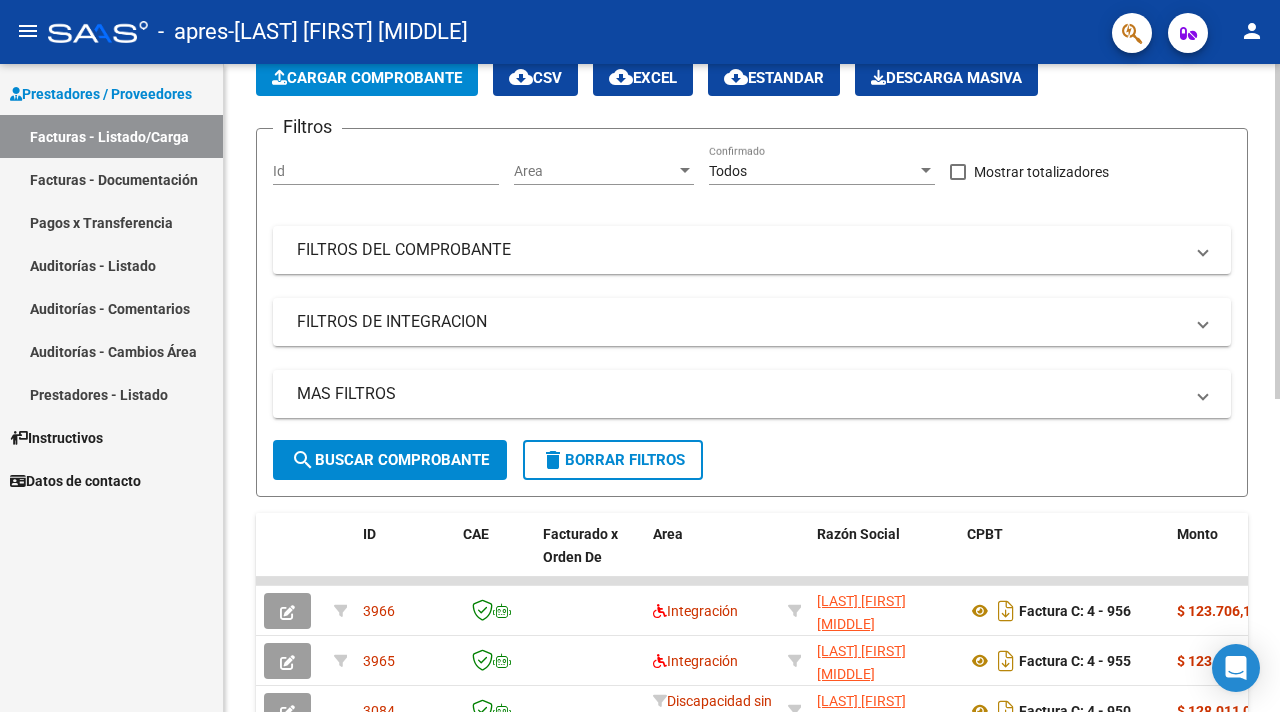 click on "Cargar Comprobante" 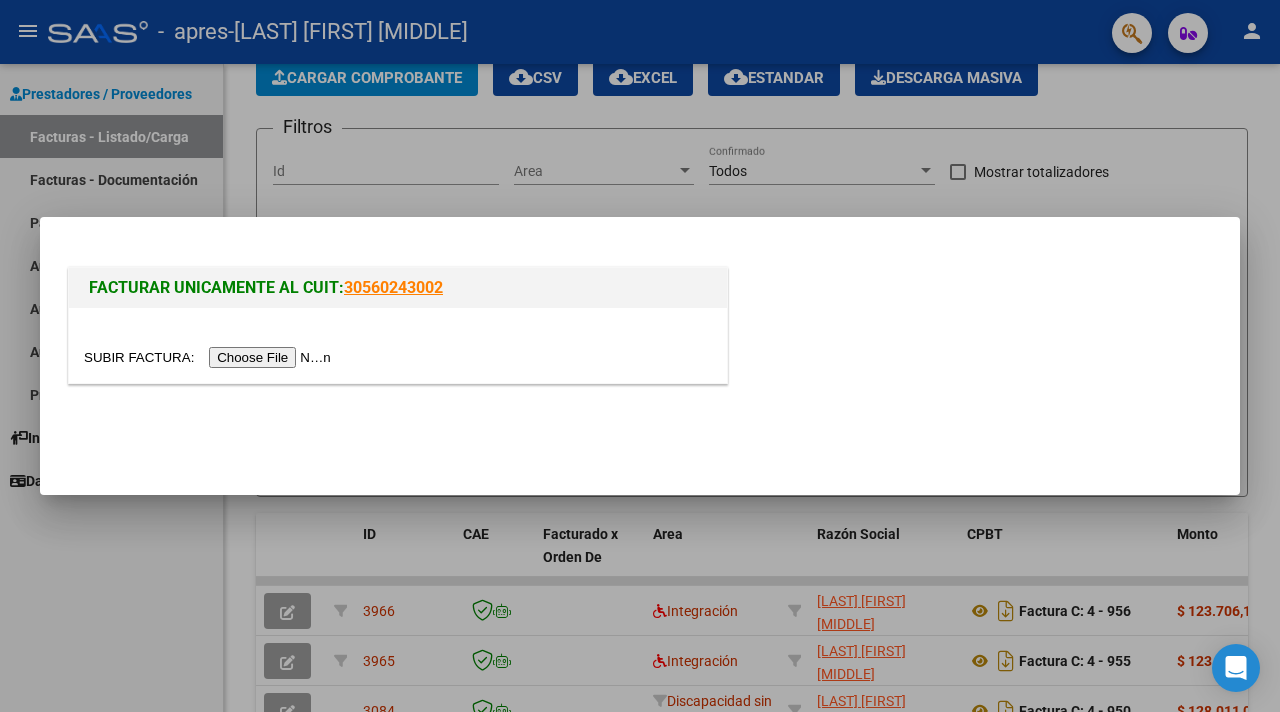 click at bounding box center [210, 357] 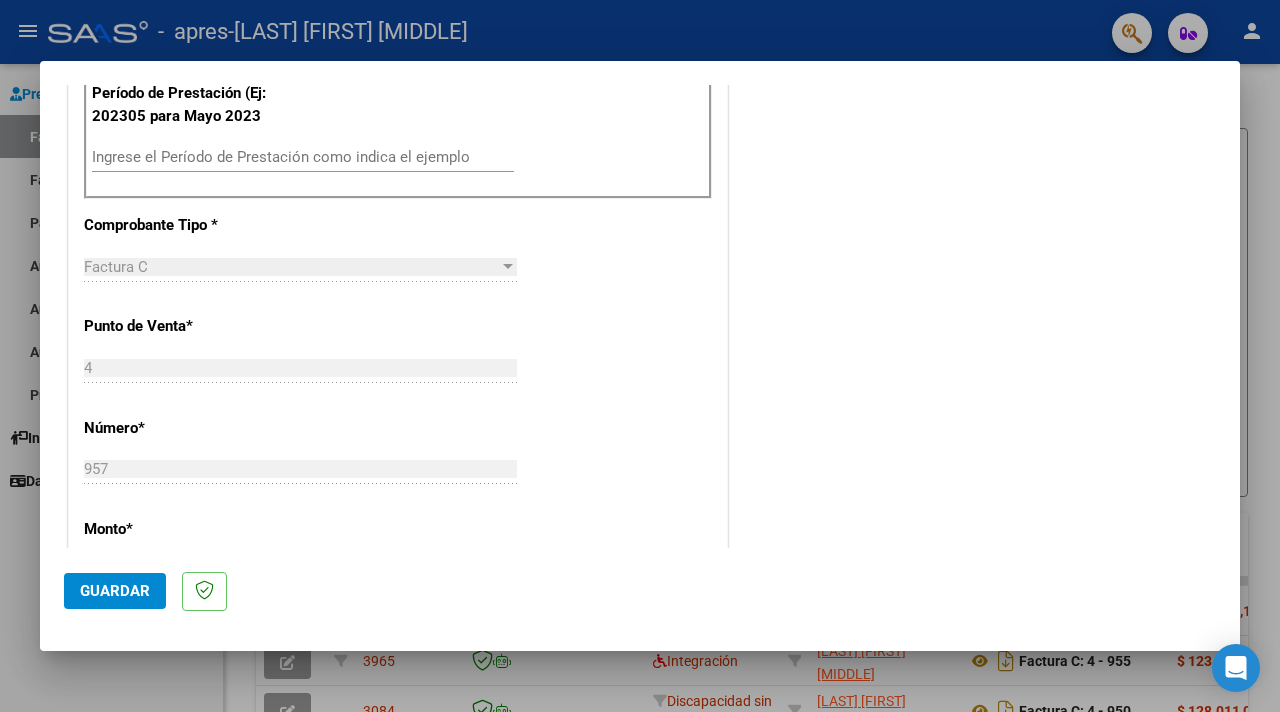 scroll, scrollTop: 601, scrollLeft: 0, axis: vertical 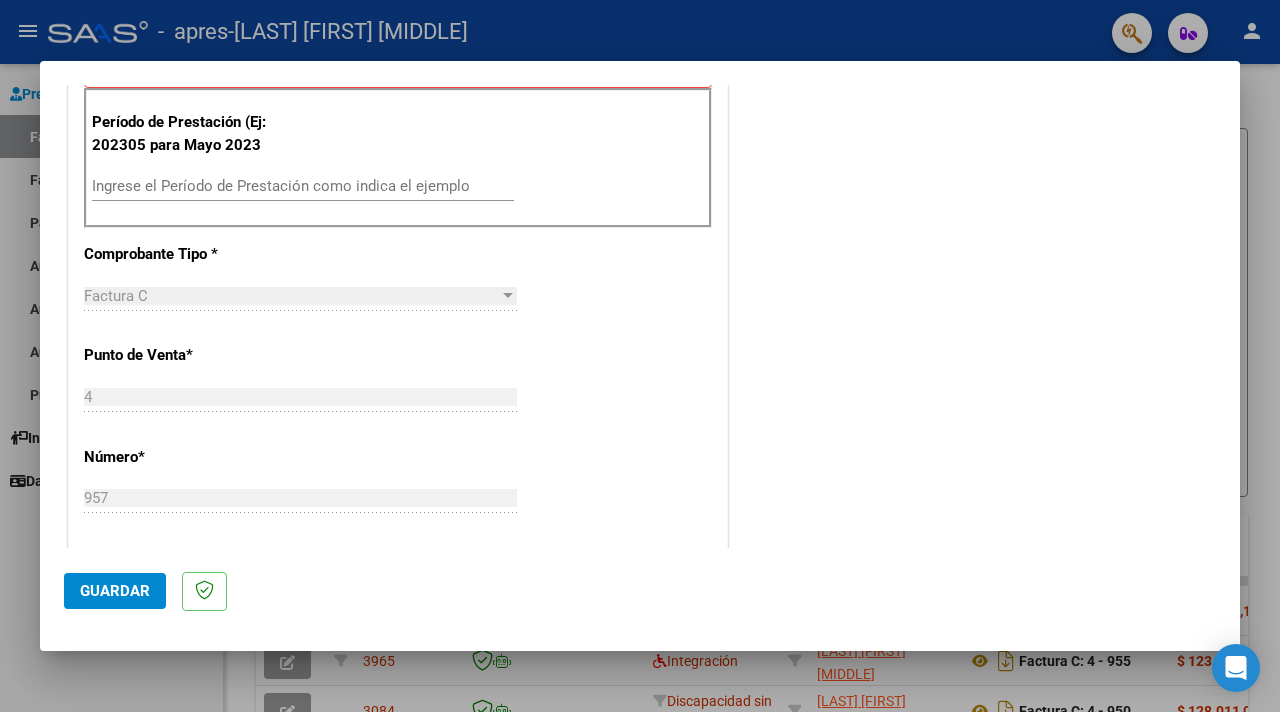 click on "Ingrese el Período de Prestación como indica el ejemplo" at bounding box center (303, 186) 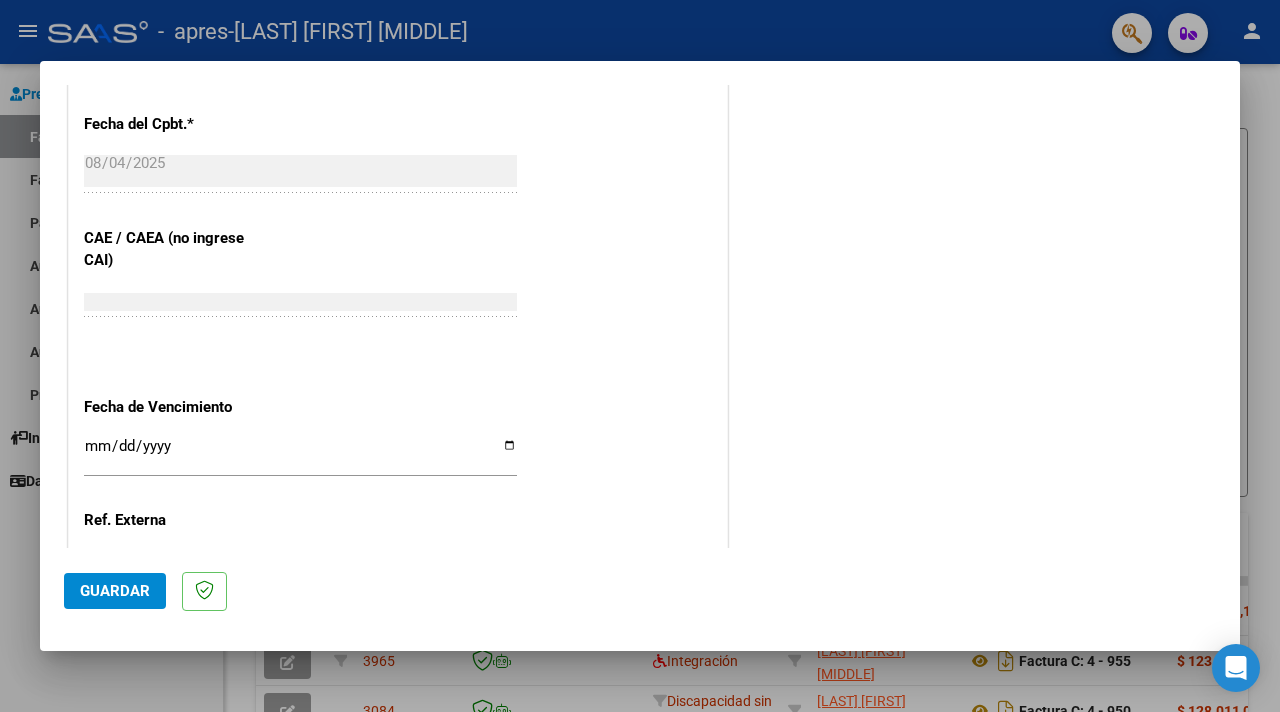 scroll, scrollTop: 1192, scrollLeft: 0, axis: vertical 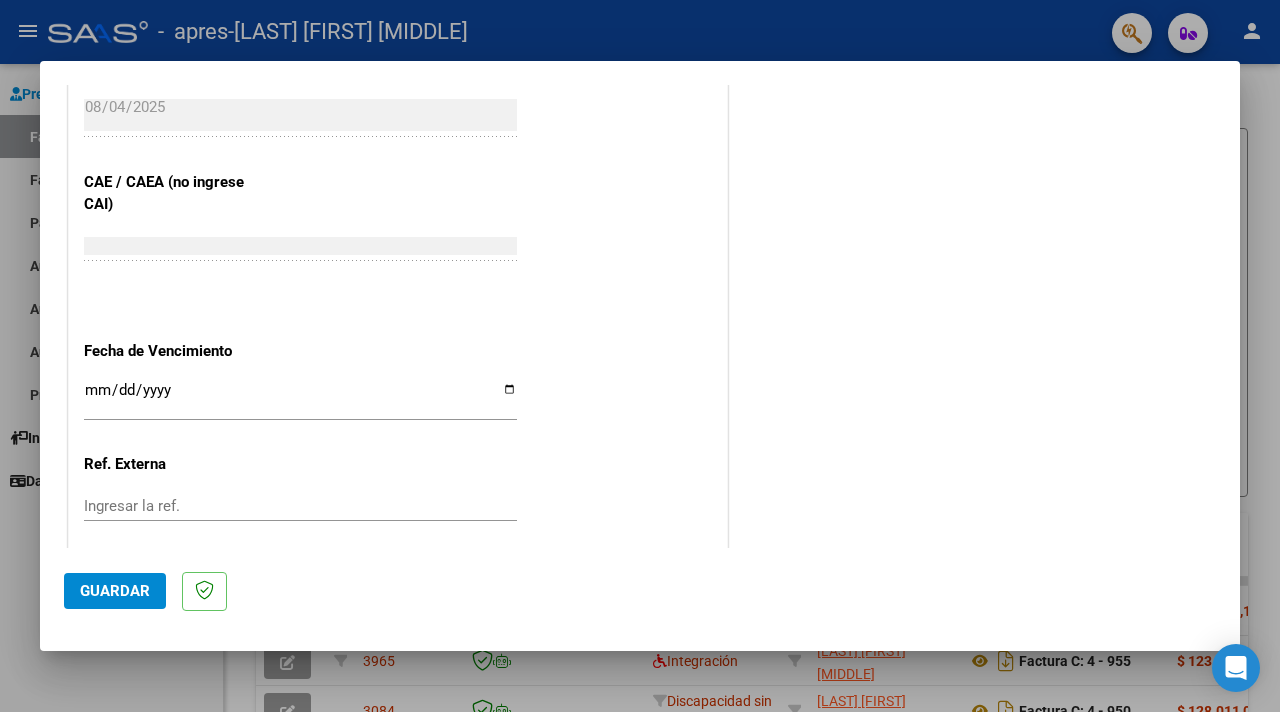 type on "202507" 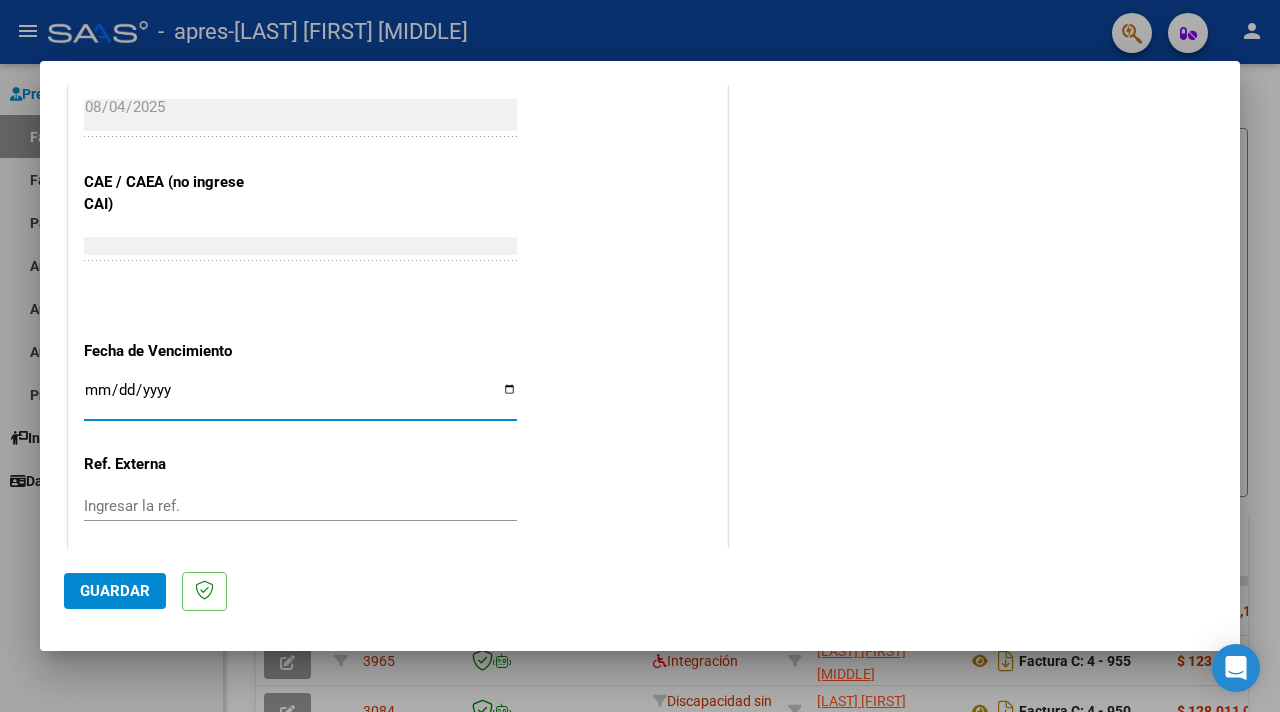 type on "2025-08-14" 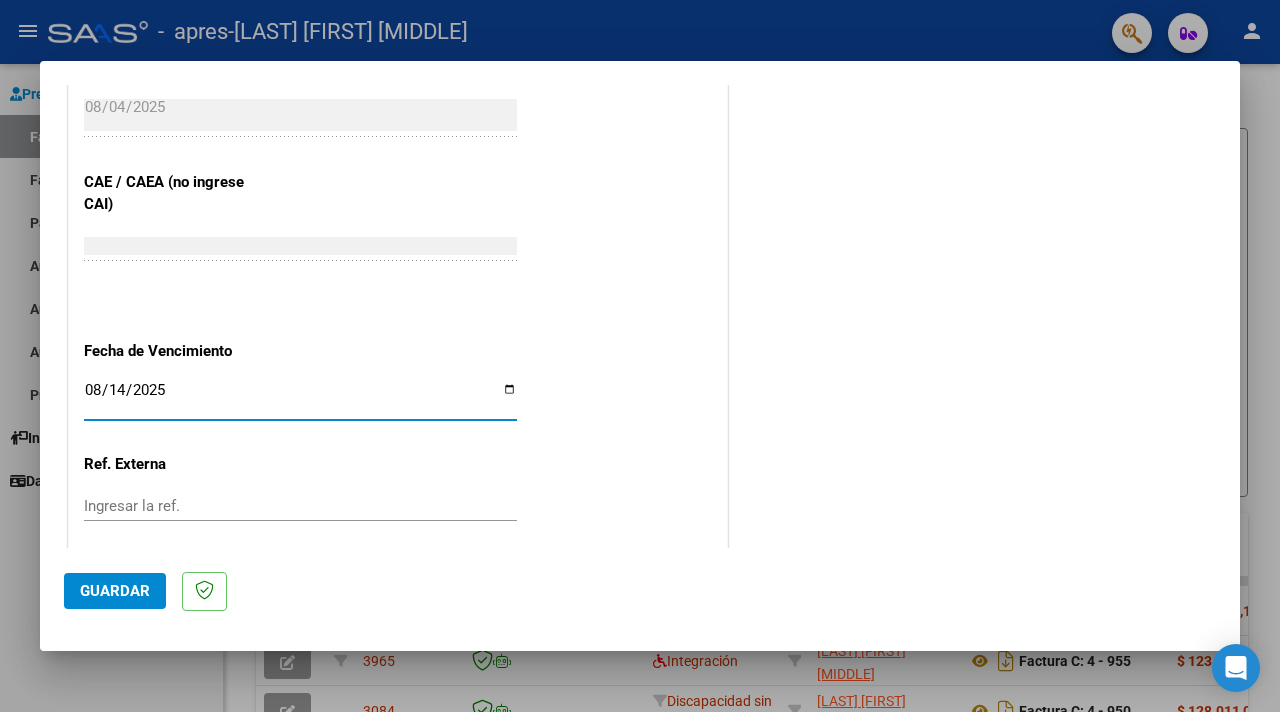 scroll, scrollTop: 1301, scrollLeft: 0, axis: vertical 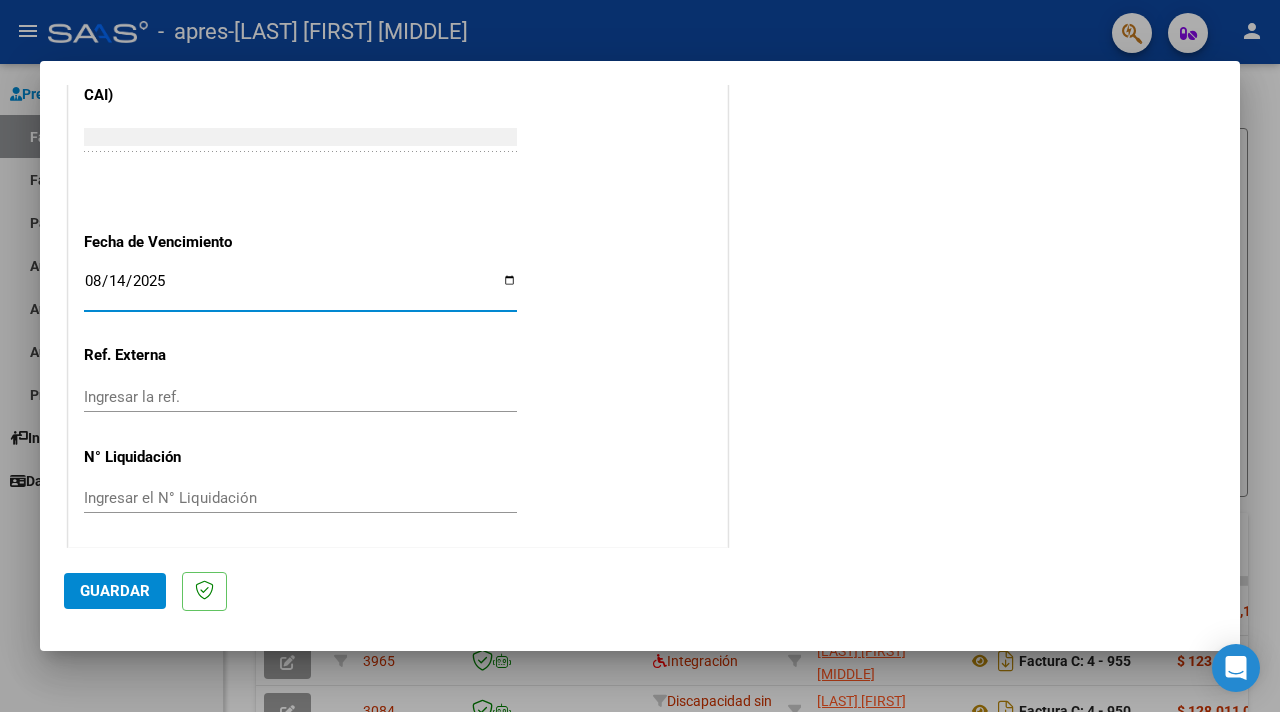 click on "Guardar" 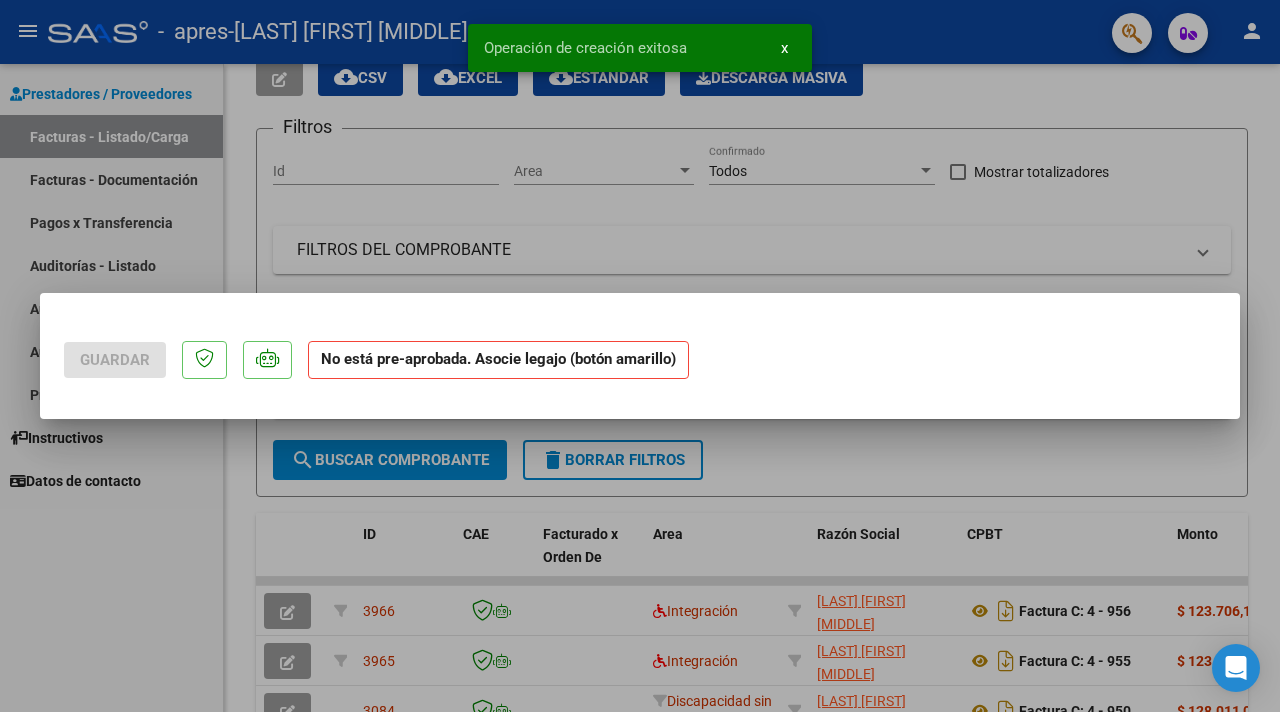 scroll, scrollTop: 0, scrollLeft: 0, axis: both 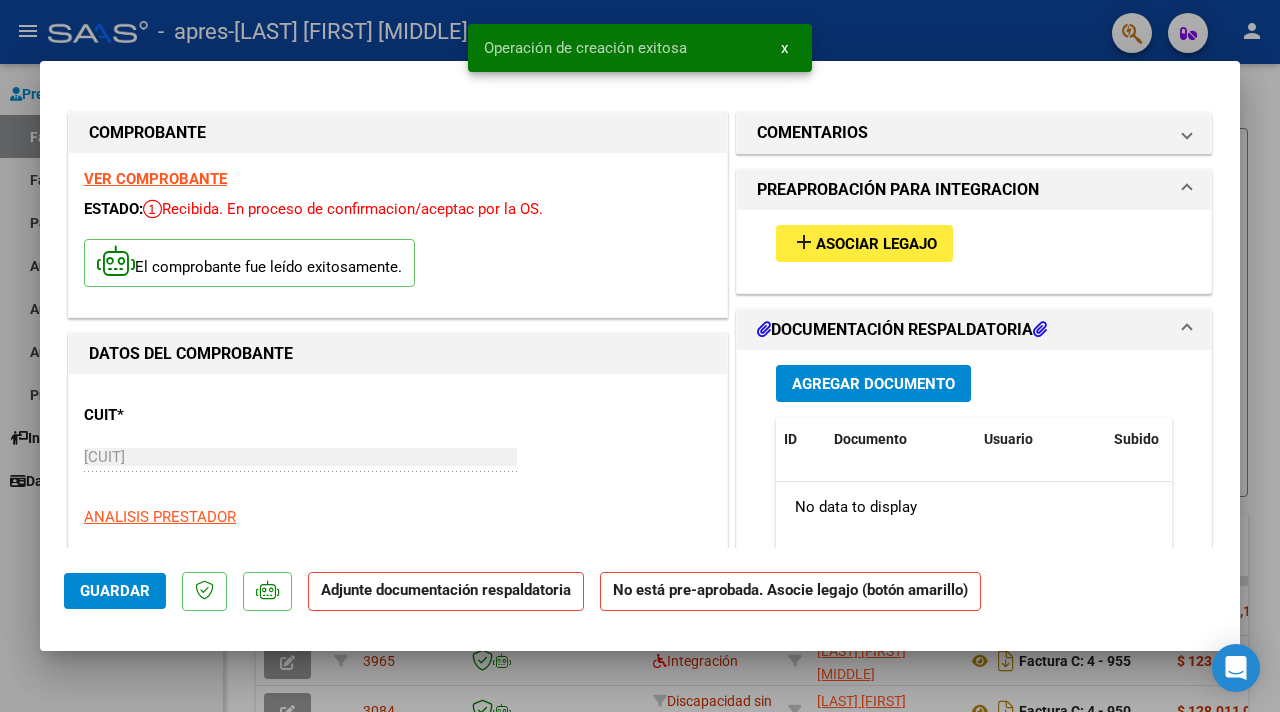 click on "Asociar Legajo" at bounding box center (876, 244) 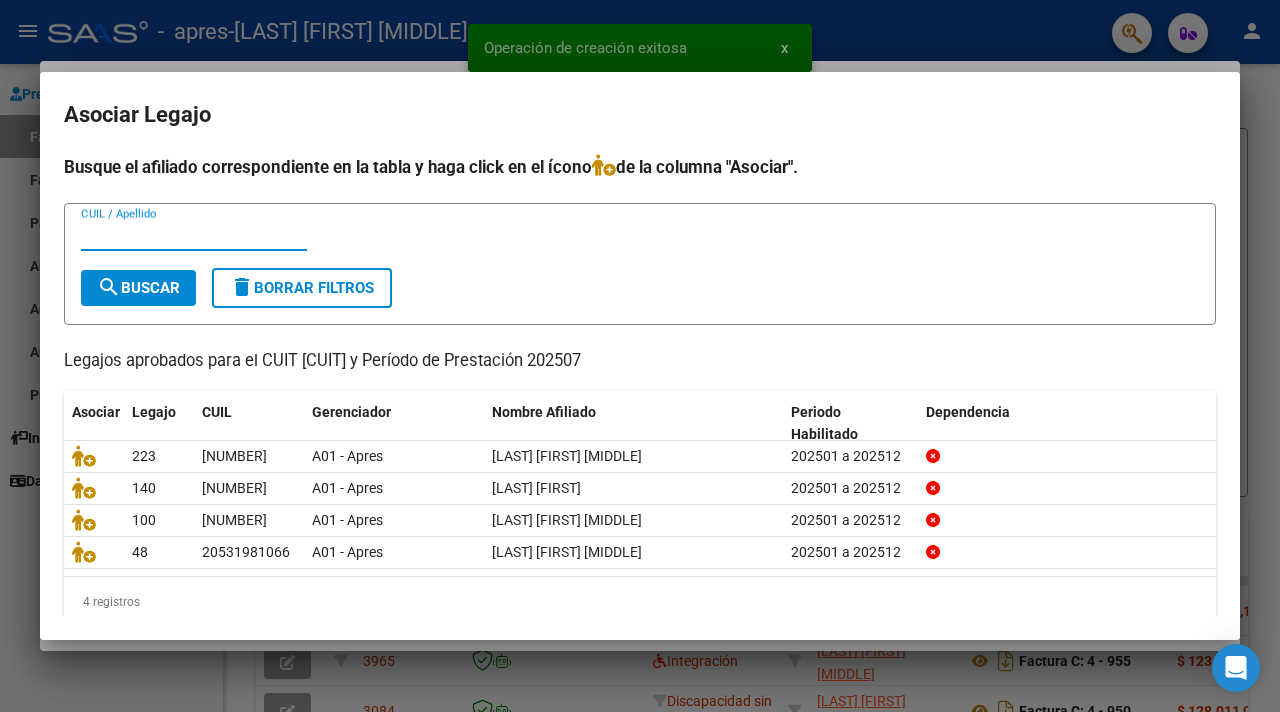 scroll, scrollTop: 25, scrollLeft: 0, axis: vertical 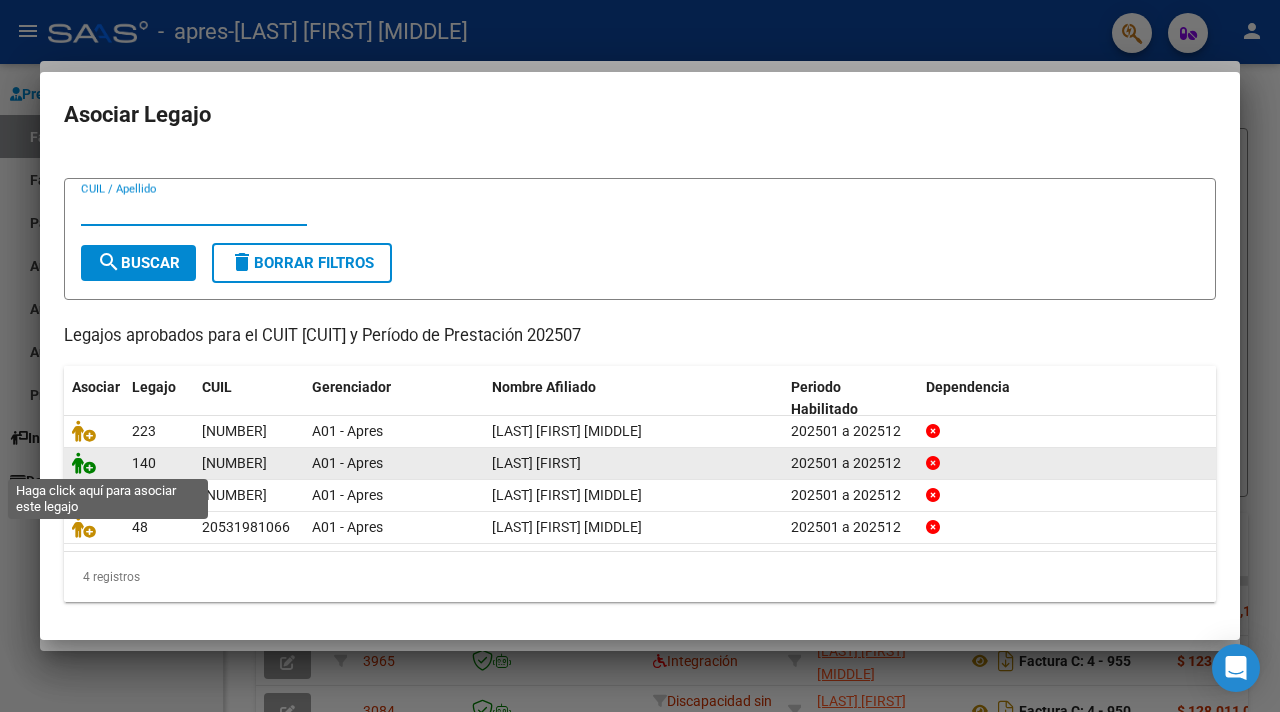 click 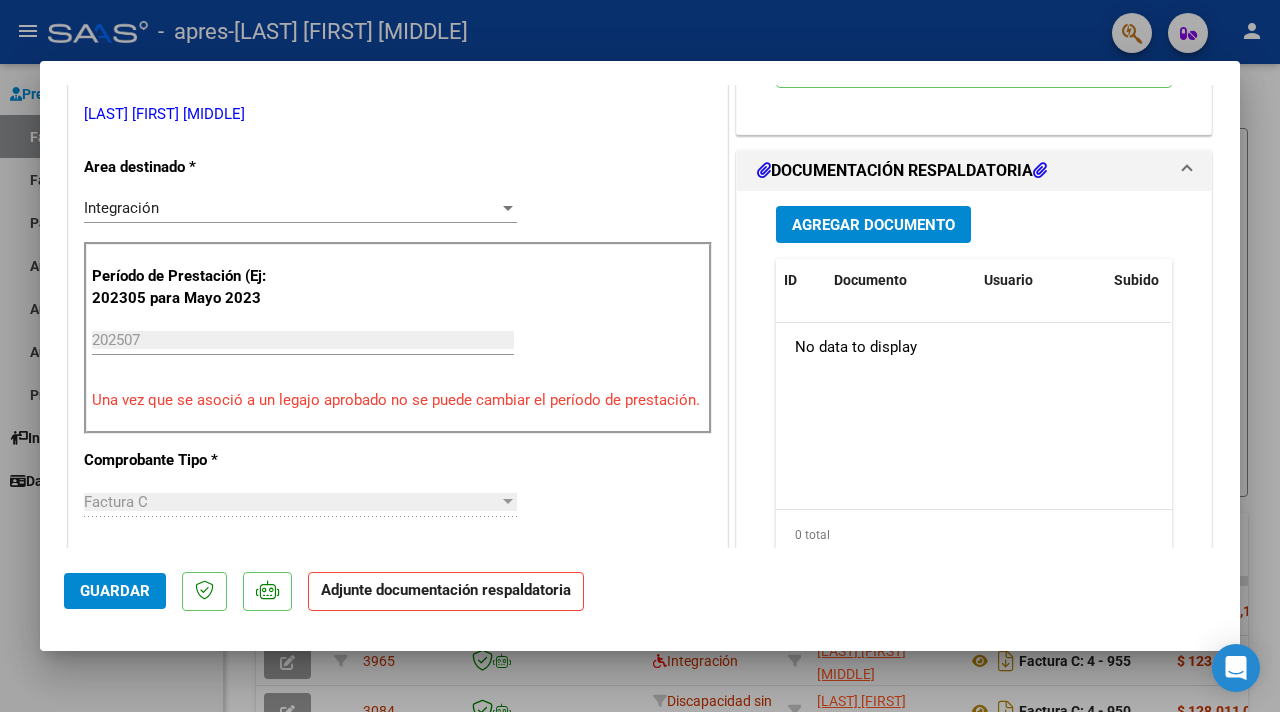 scroll, scrollTop: 418, scrollLeft: 0, axis: vertical 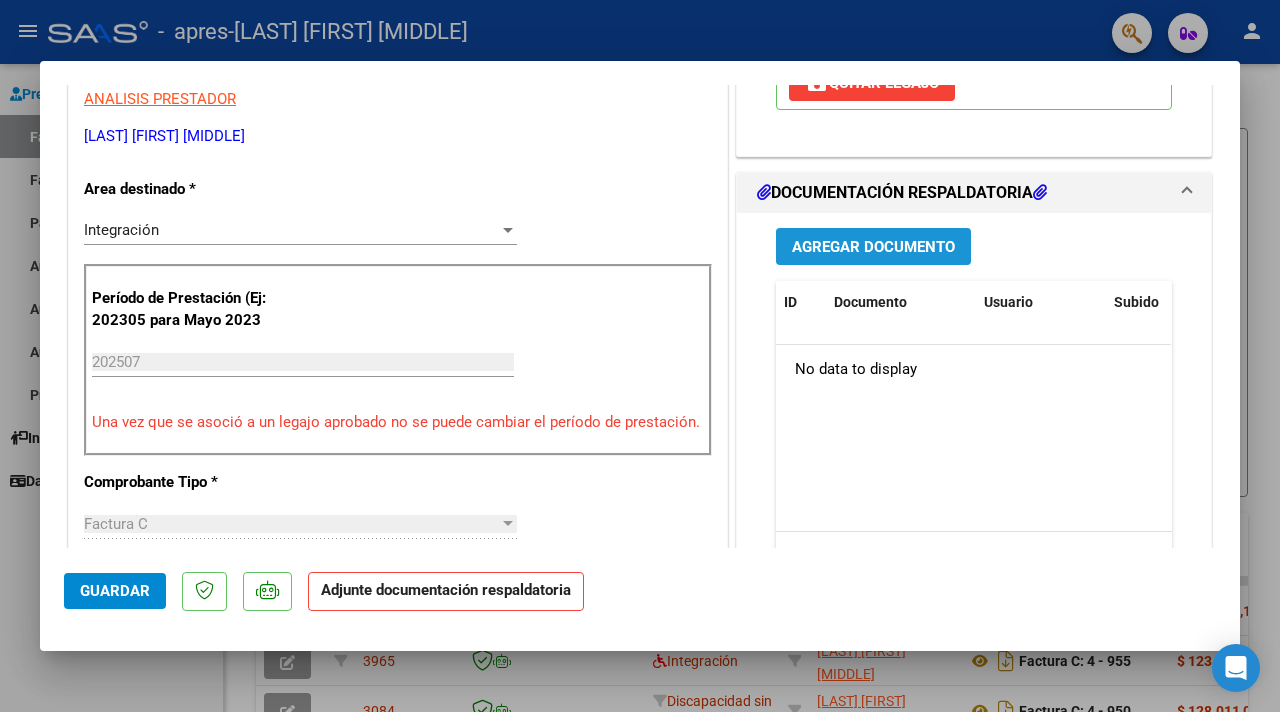 click on "Agregar Documento" at bounding box center (873, 247) 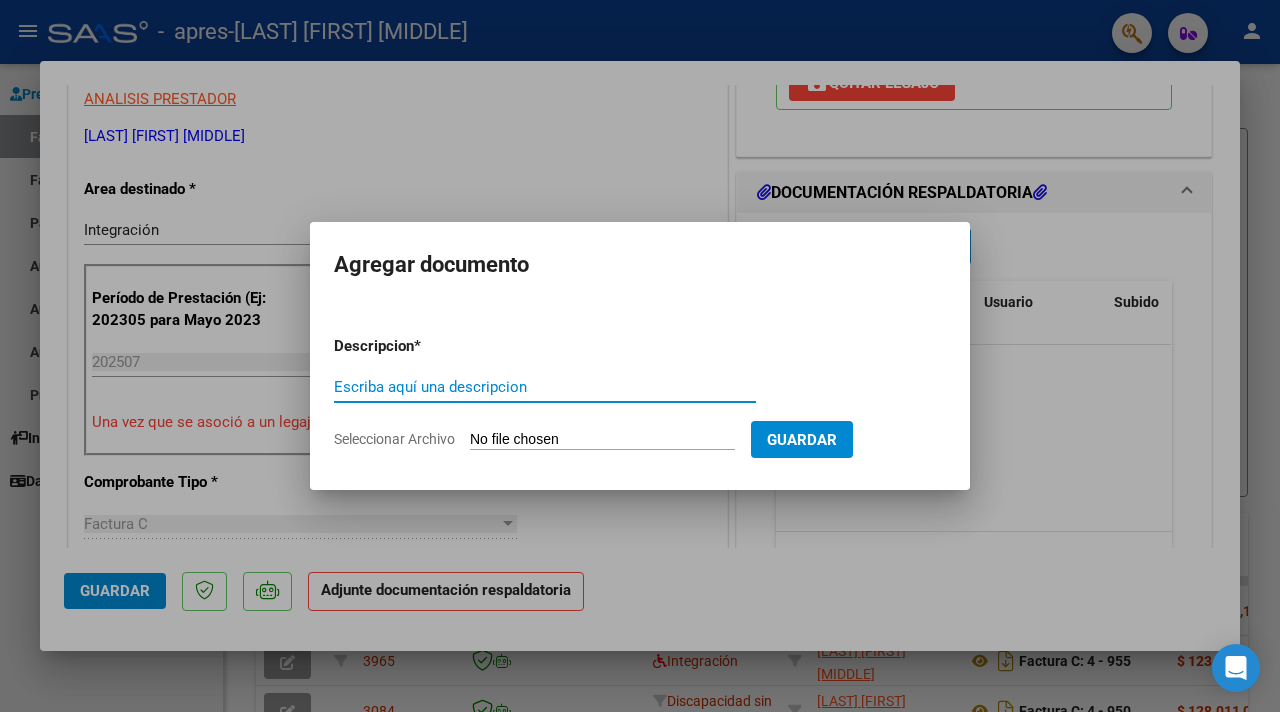 click on "Escriba aquí una descripcion" at bounding box center [545, 387] 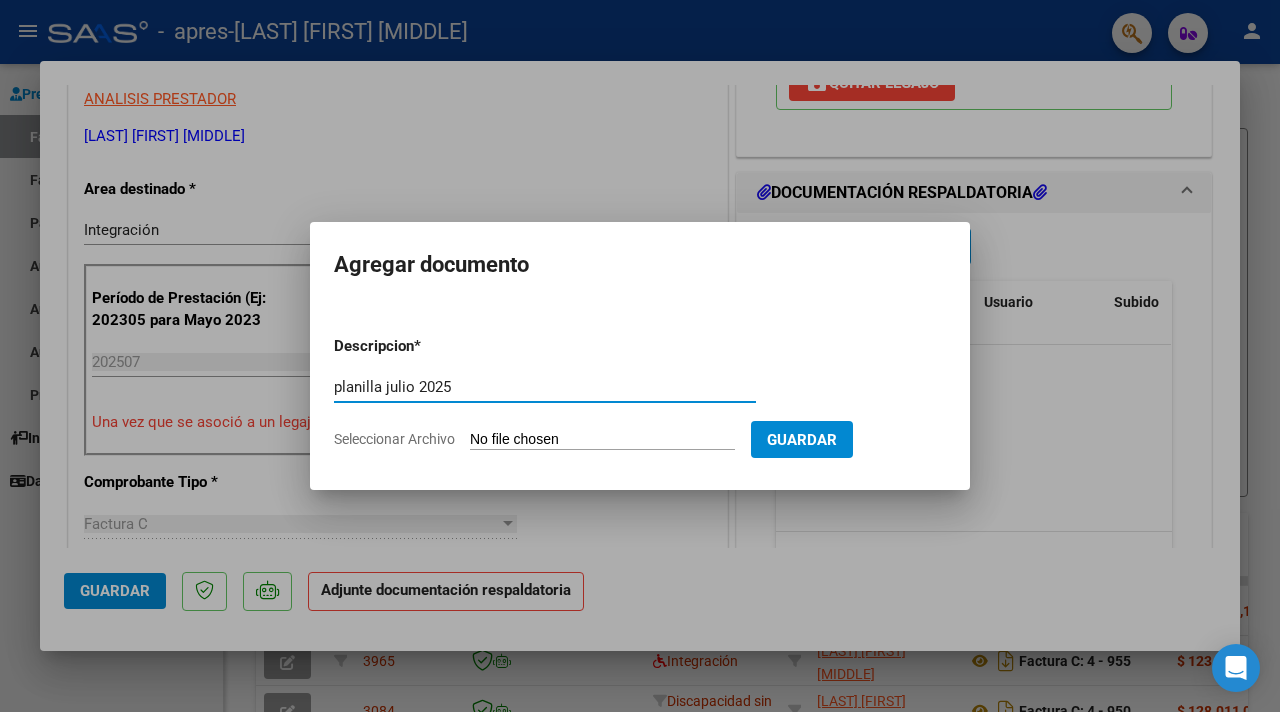 type on "planilla julio 2025" 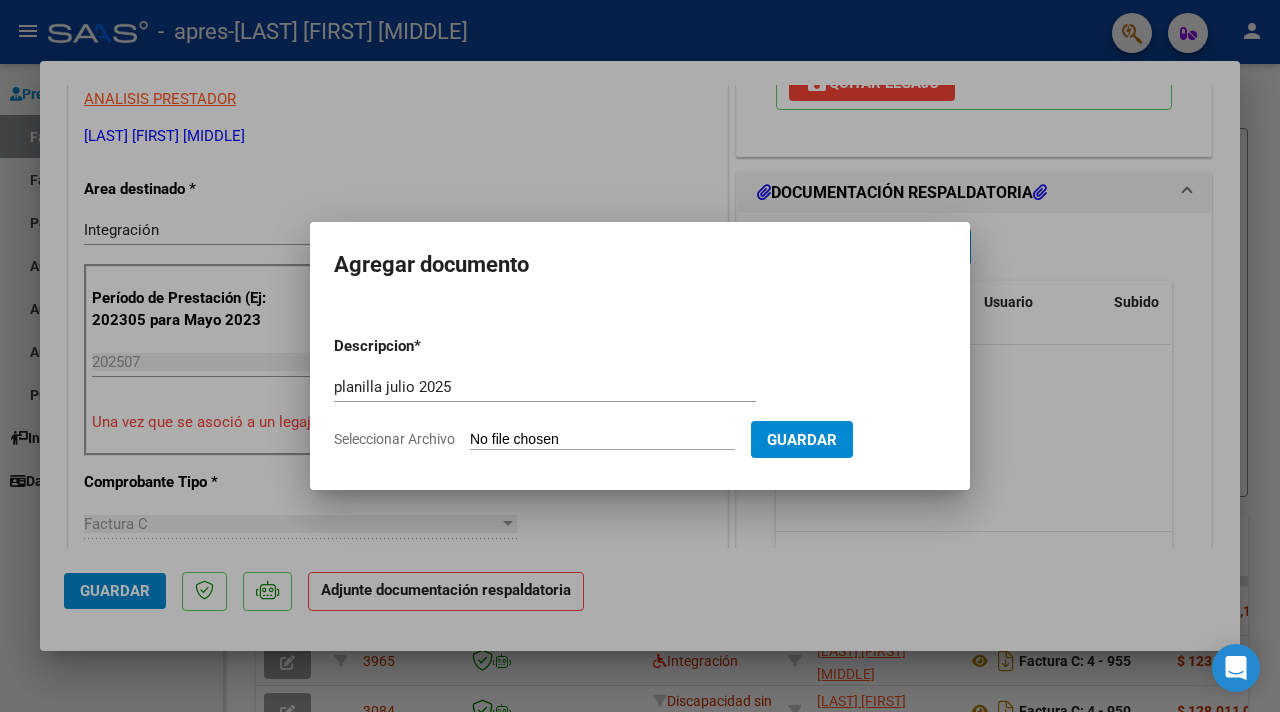 type on "C:\fakepath\planilla [FIRST] [LAST] julio 2025.pdf" 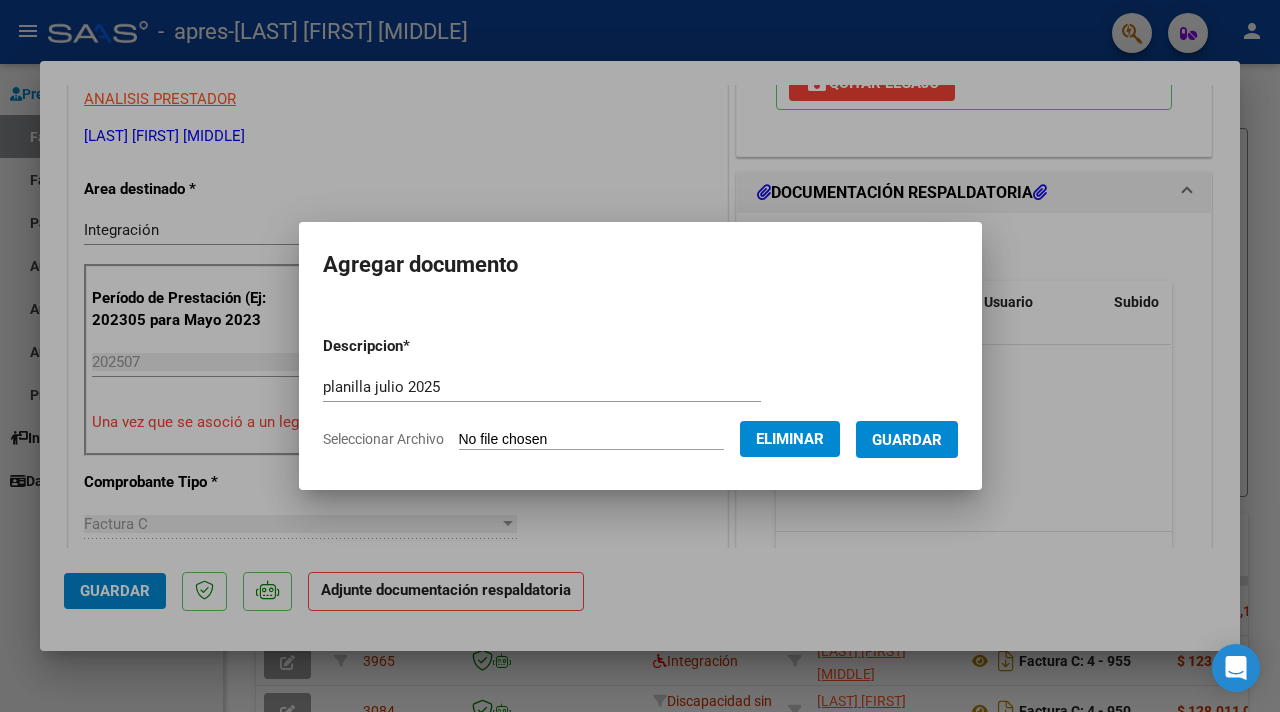 click on "Guardar" at bounding box center [907, 440] 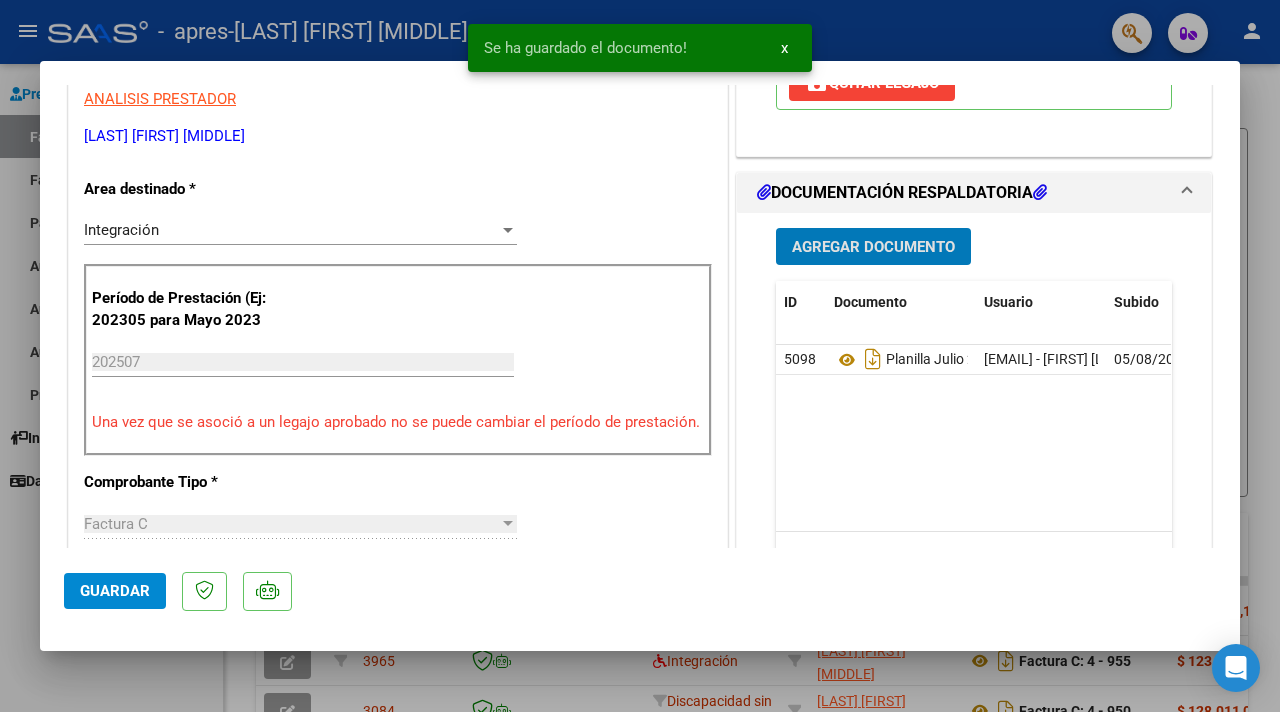 click on "Guardar" 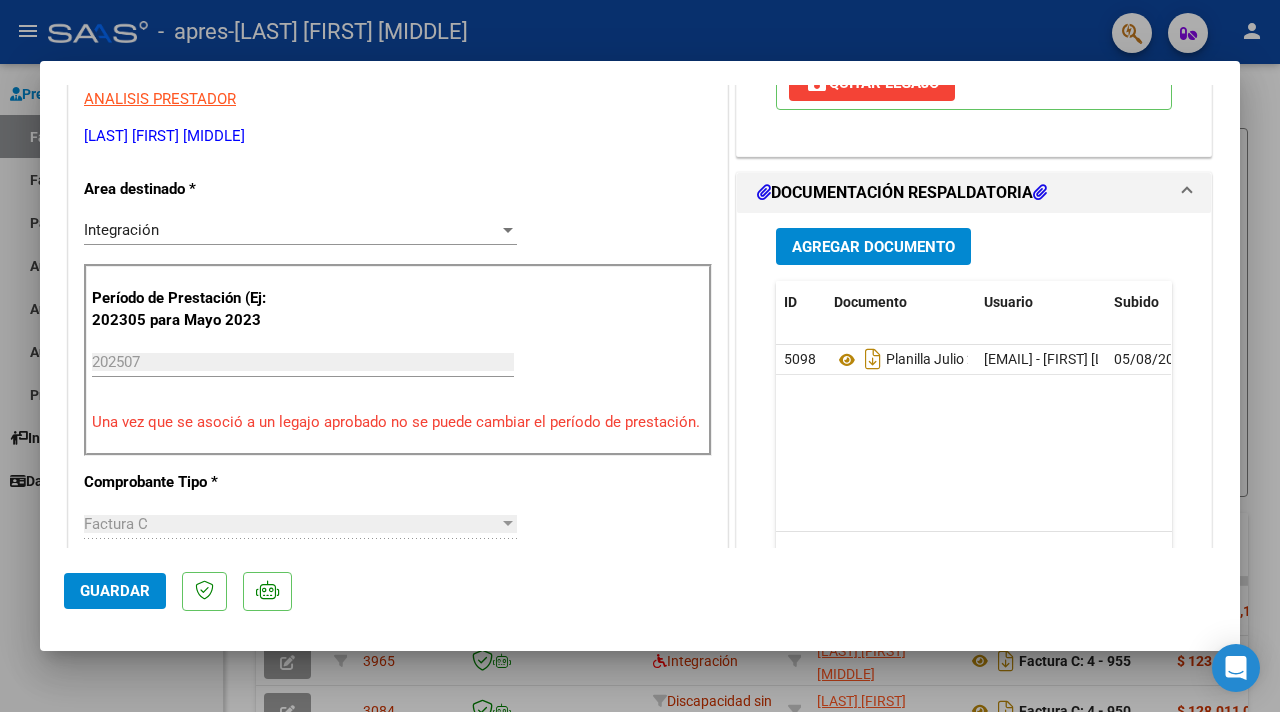 scroll, scrollTop: 0, scrollLeft: 0, axis: both 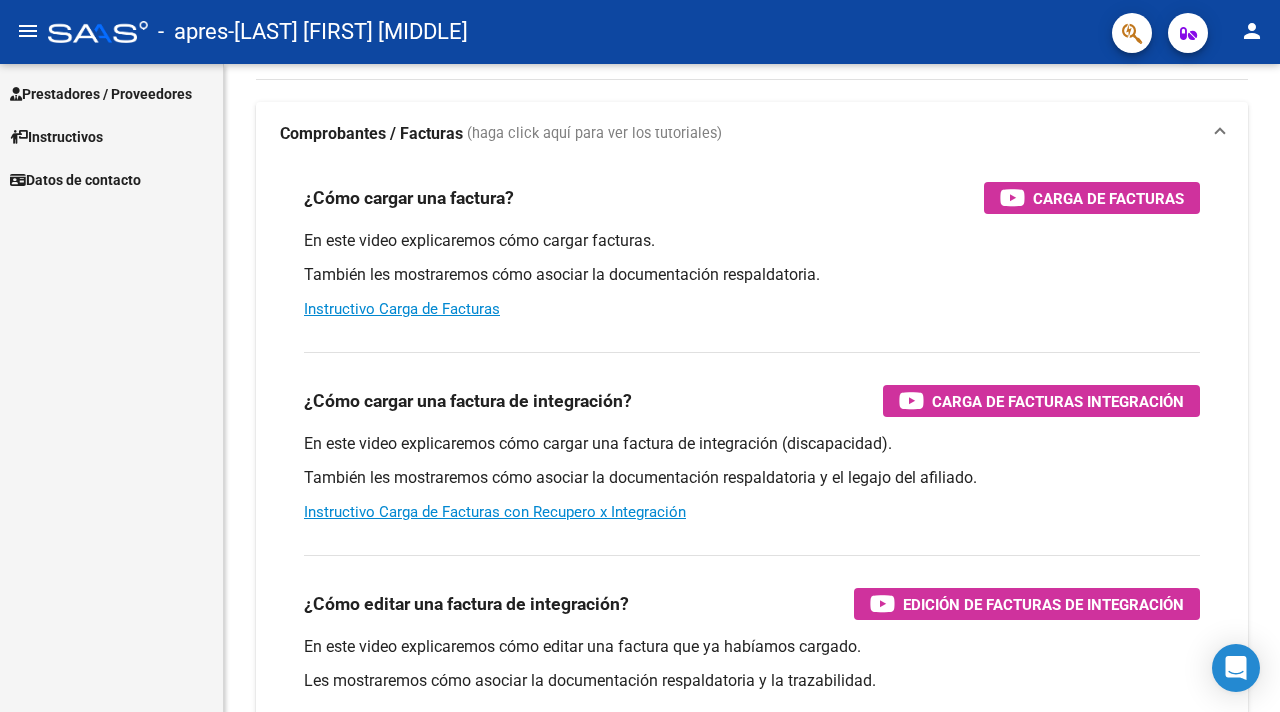 click on "Prestadores / Proveedores" at bounding box center [101, 94] 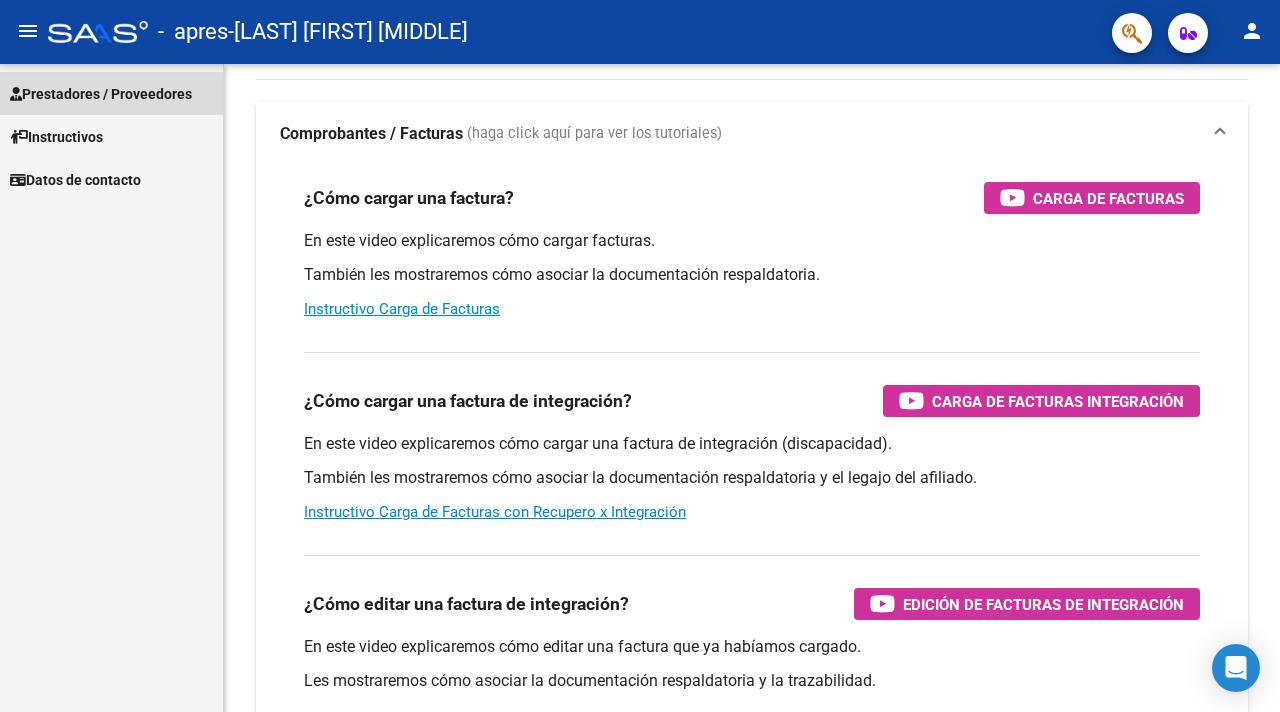 click on "Prestadores / Proveedores" at bounding box center (101, 94) 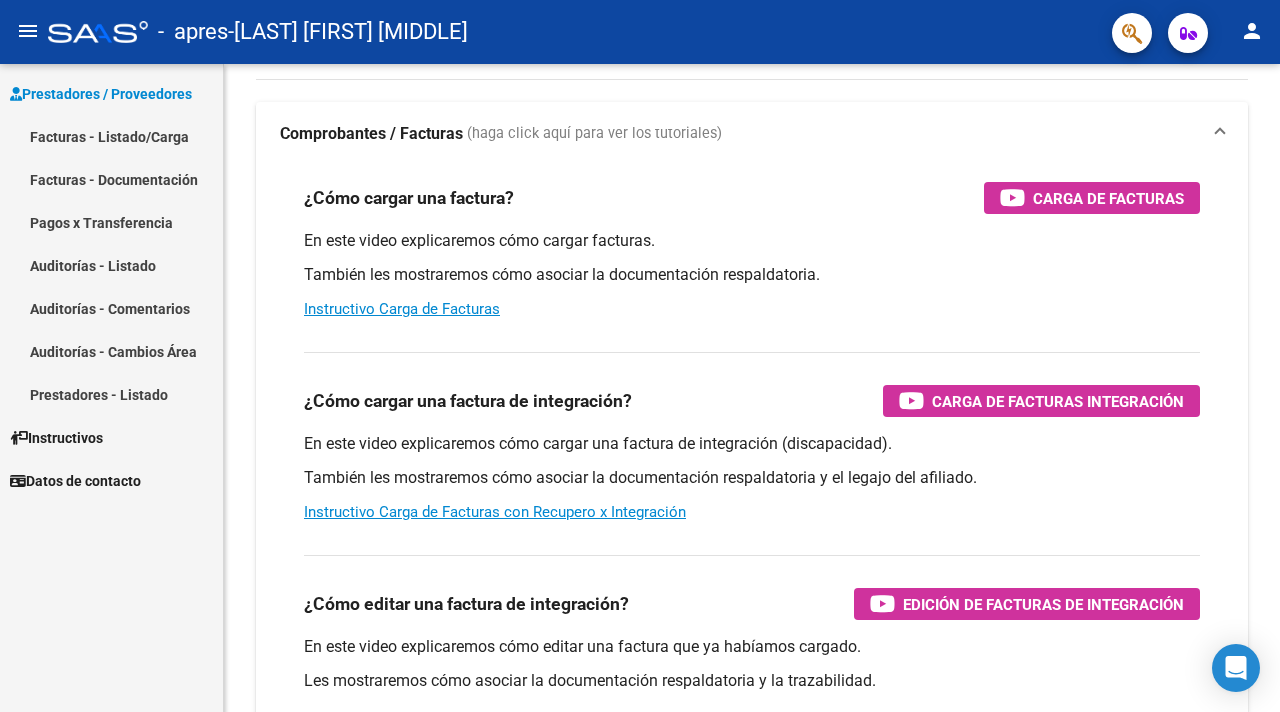 click on "Facturas - Listado/Carga" at bounding box center (111, 136) 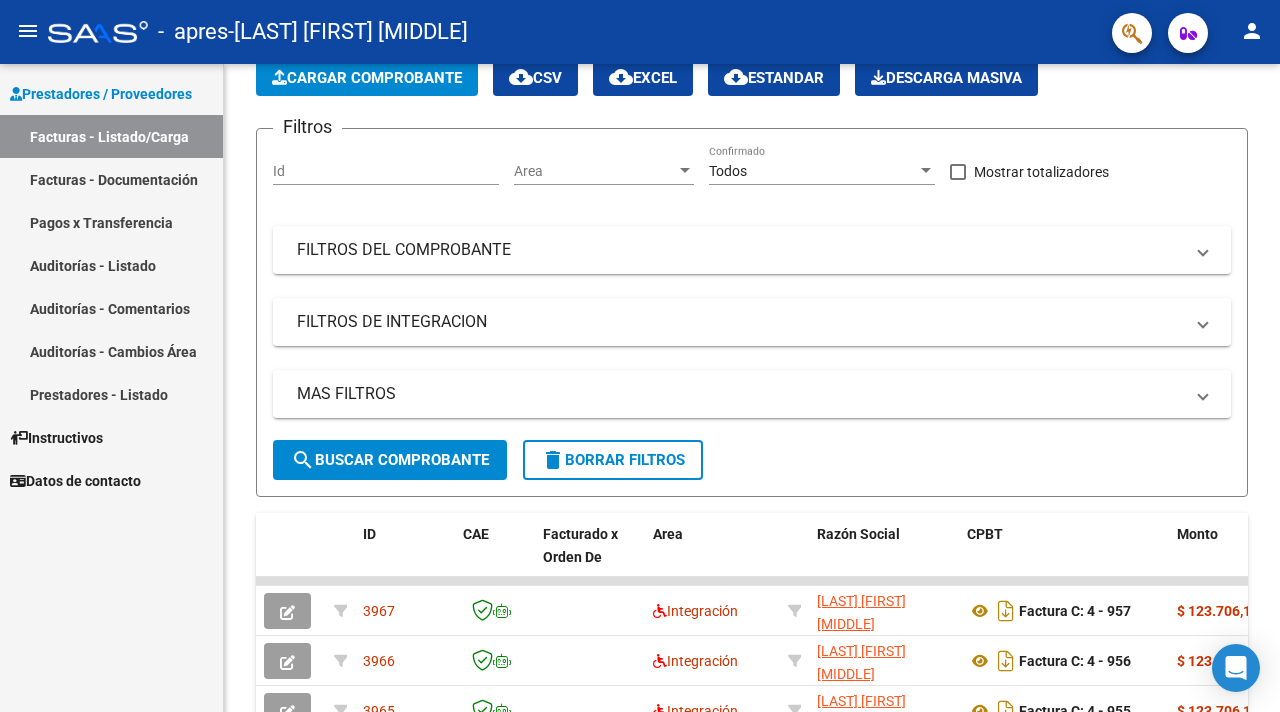 scroll, scrollTop: 109, scrollLeft: 0, axis: vertical 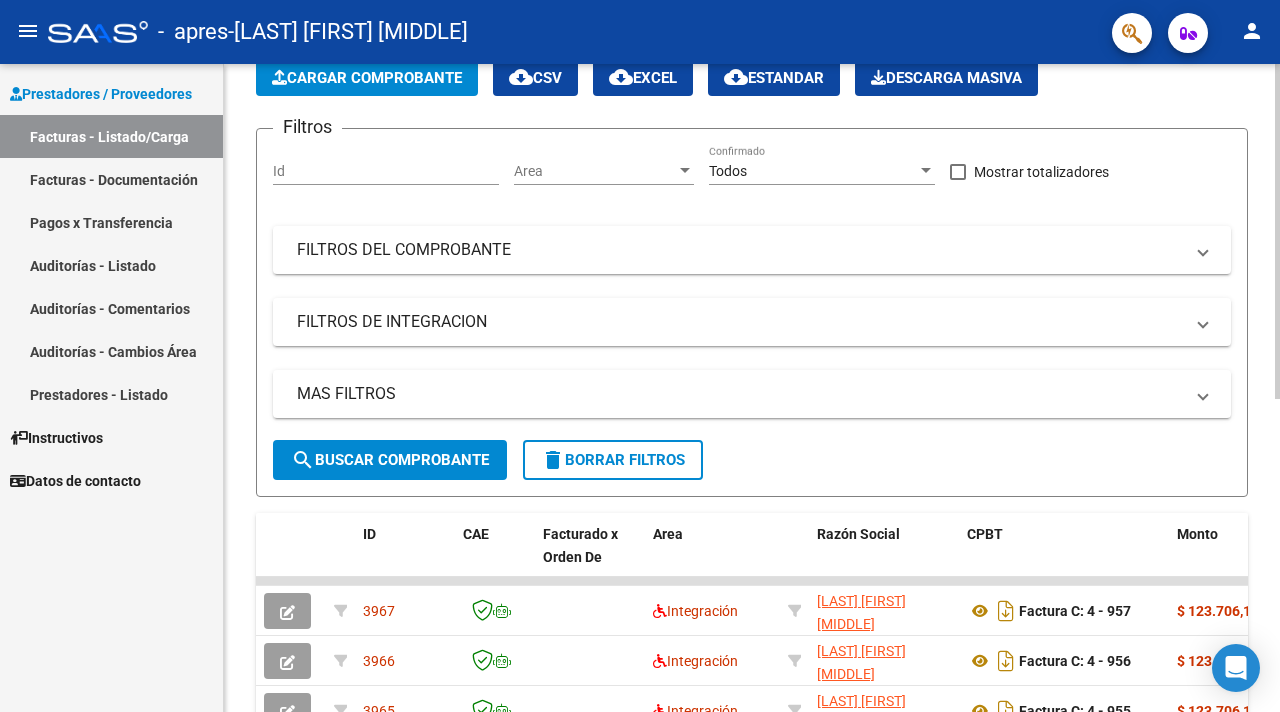 click on "Cargar Comprobante" 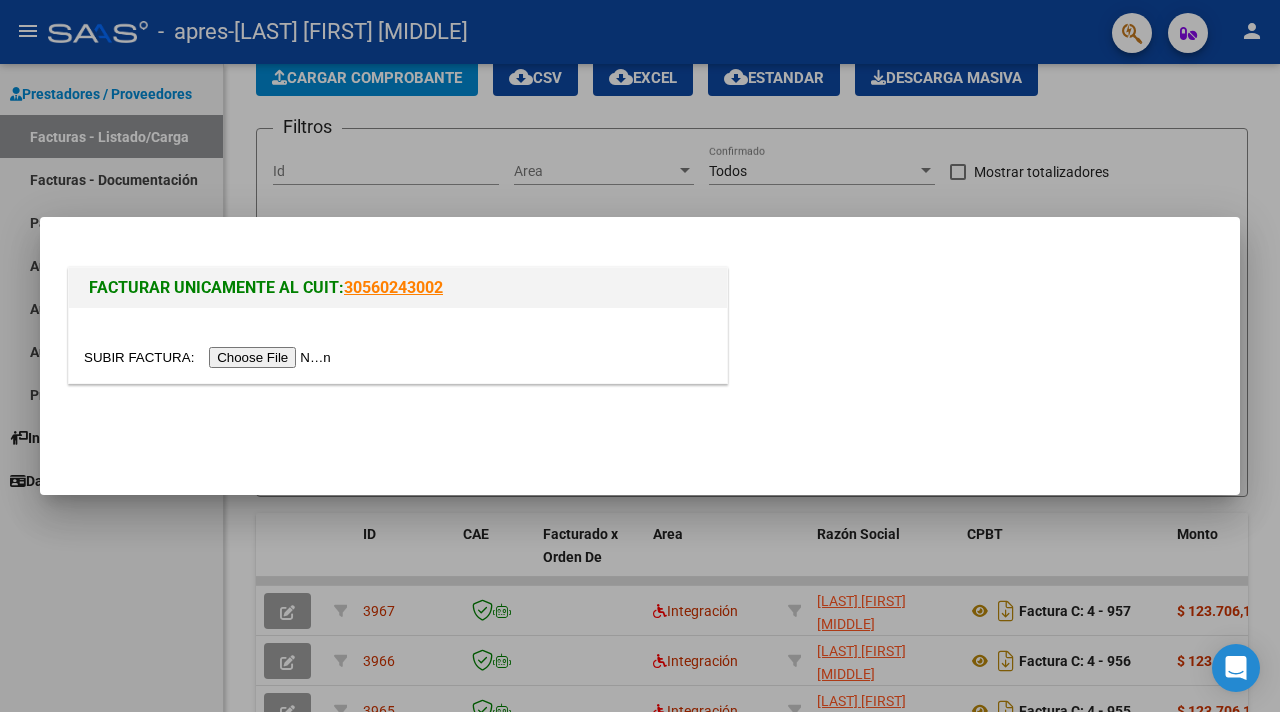 click at bounding box center [210, 357] 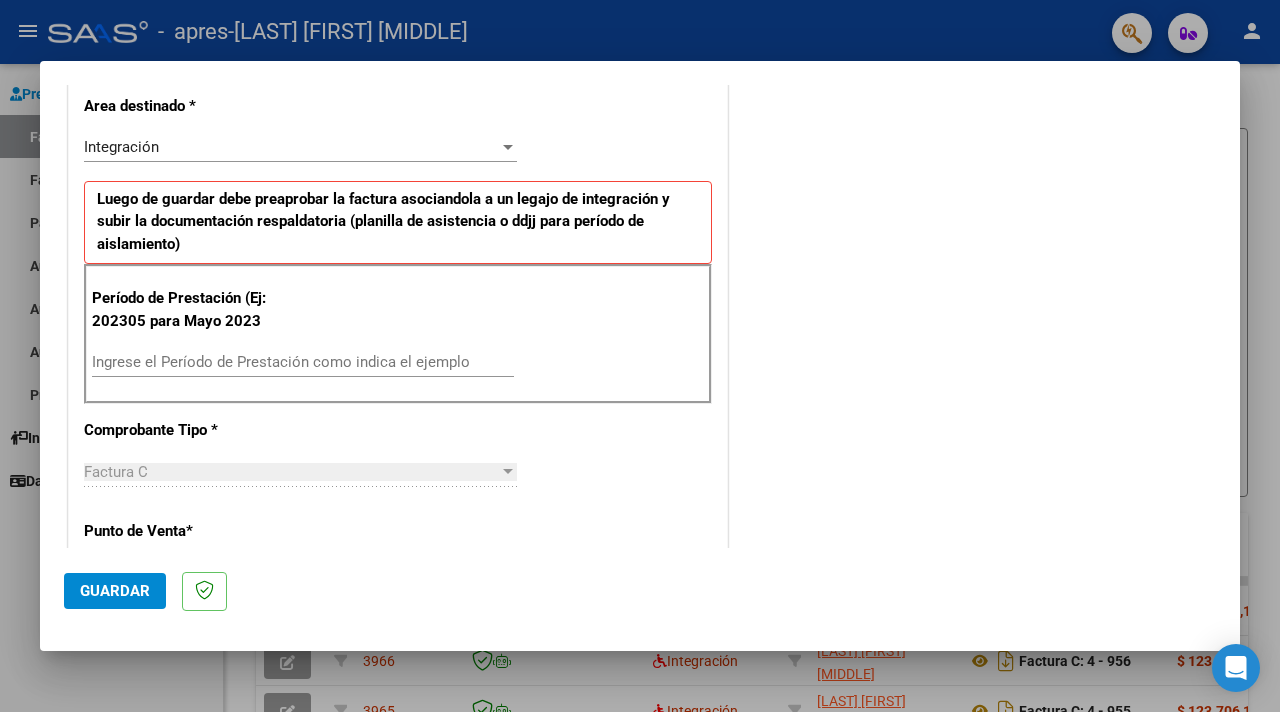 scroll, scrollTop: 417, scrollLeft: 0, axis: vertical 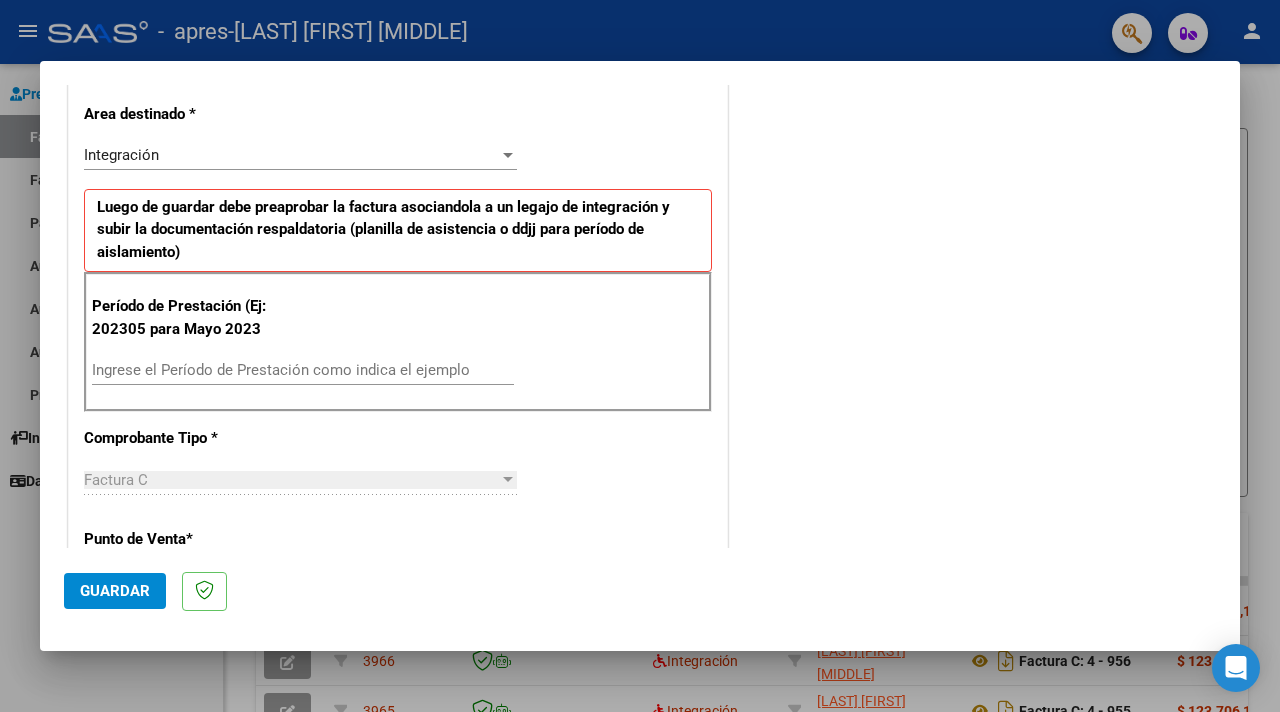 click on "Ingrese el Período de Prestación como indica el ejemplo" at bounding box center [303, 370] 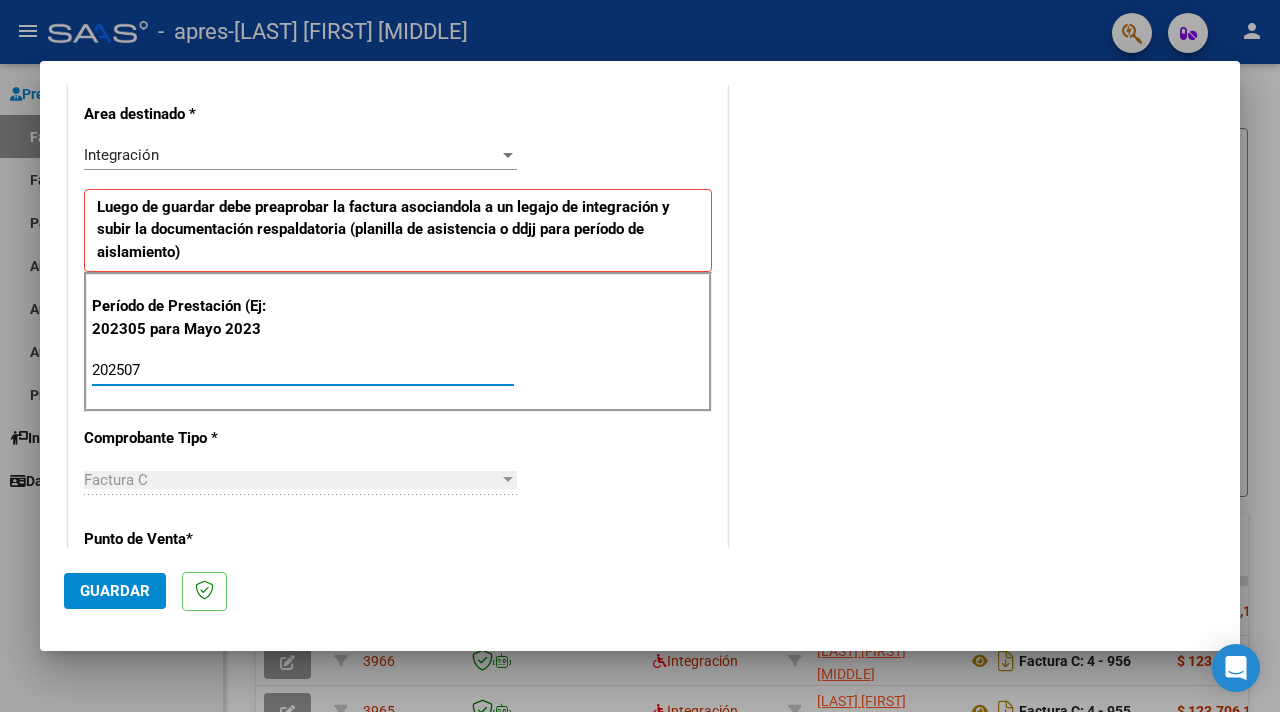 type on "202507" 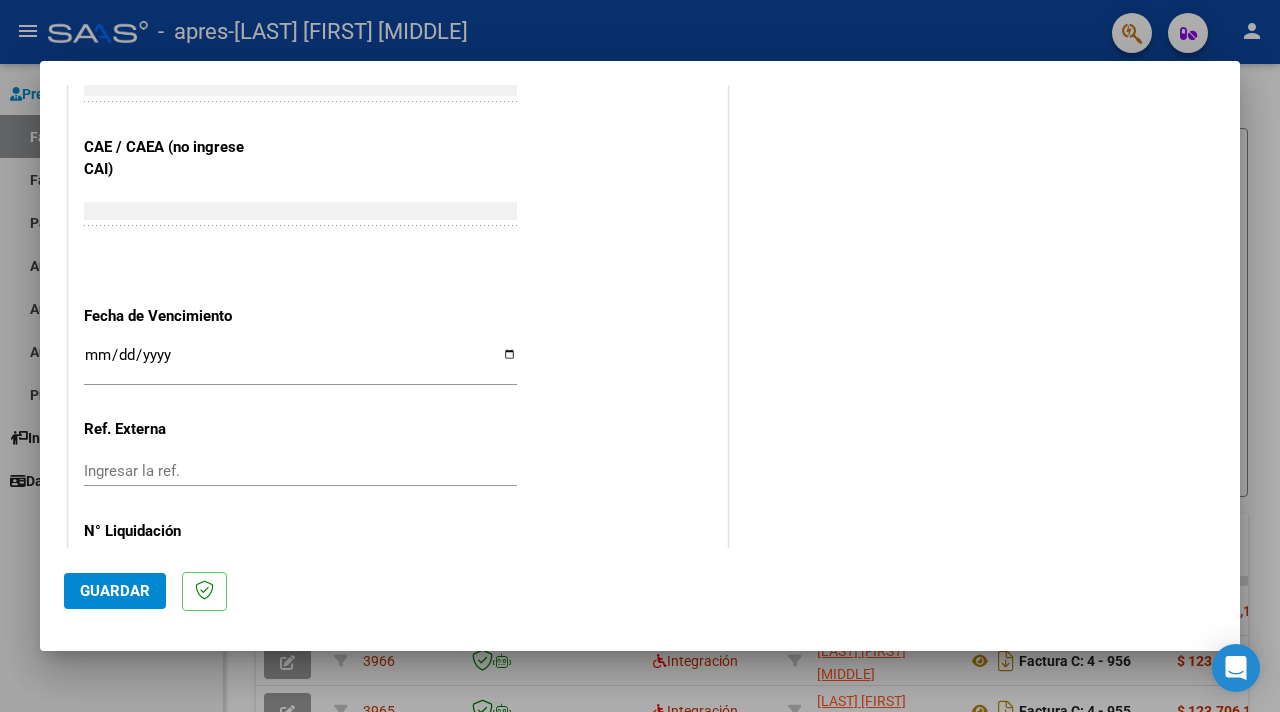 scroll, scrollTop: 1233, scrollLeft: 0, axis: vertical 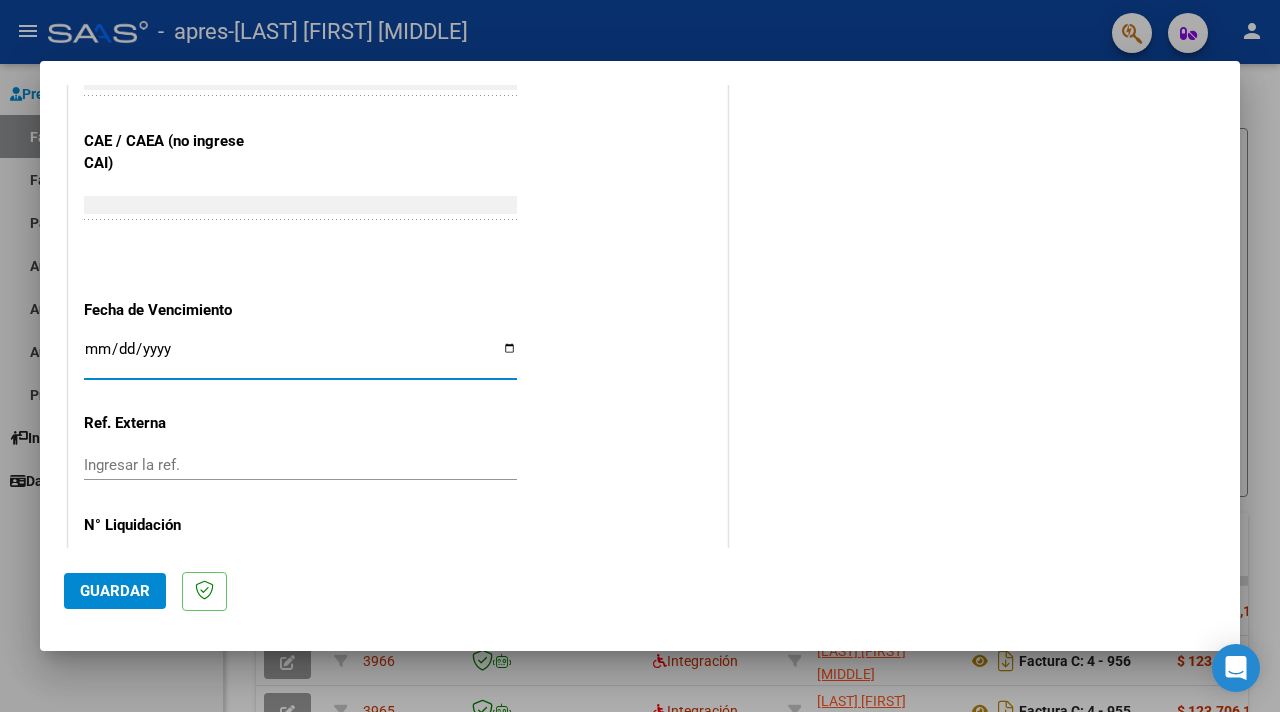 click on "Ingresar la fecha" at bounding box center [300, 357] 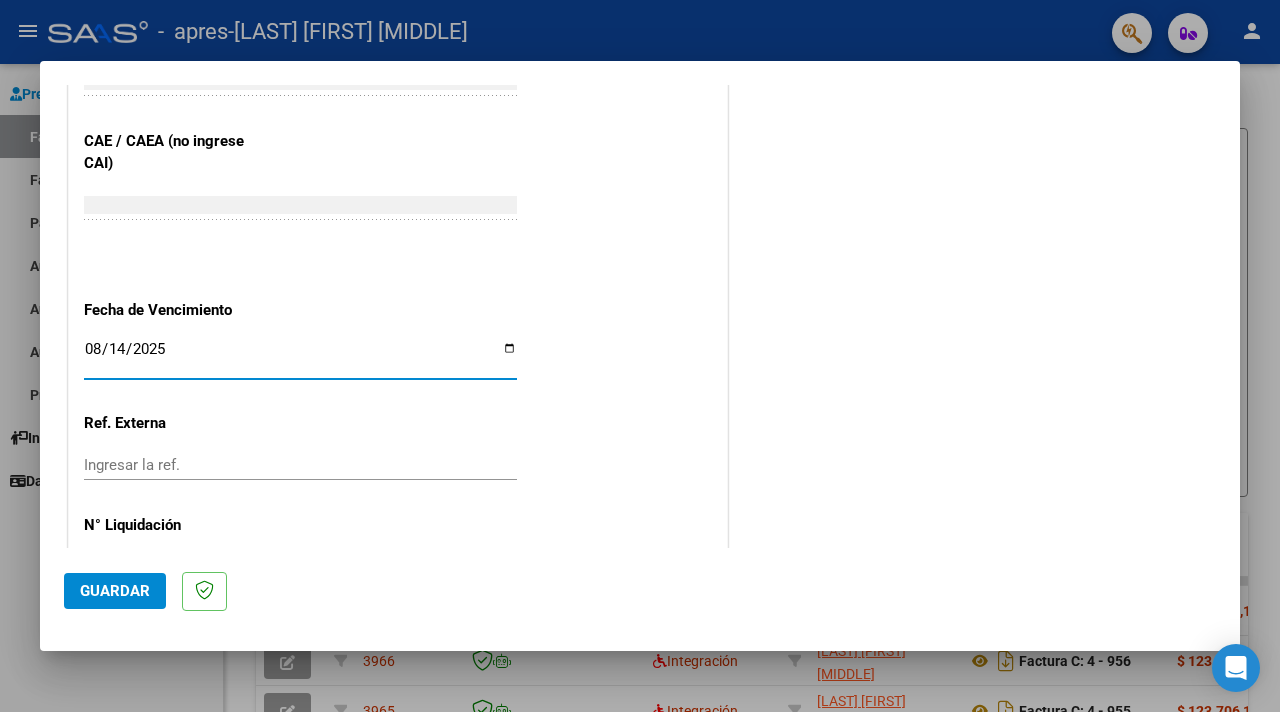 type on "2025-08-14" 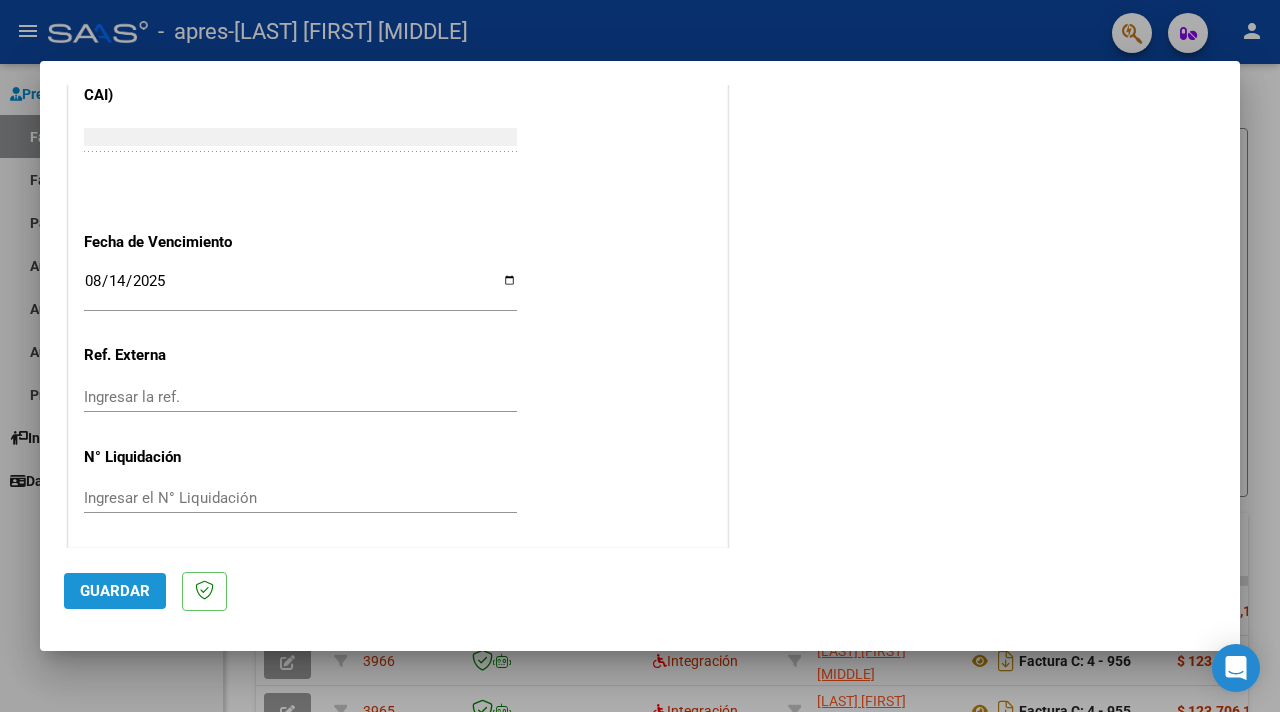 click on "Guardar" 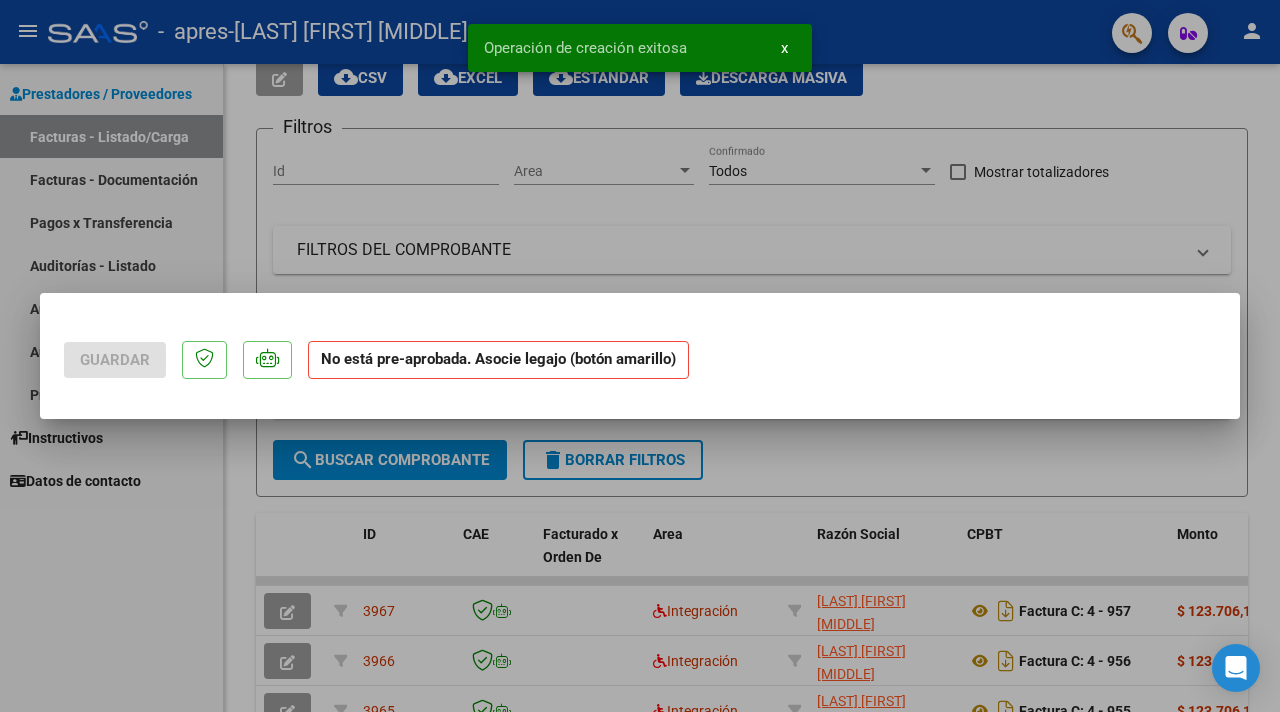 scroll, scrollTop: 0, scrollLeft: 0, axis: both 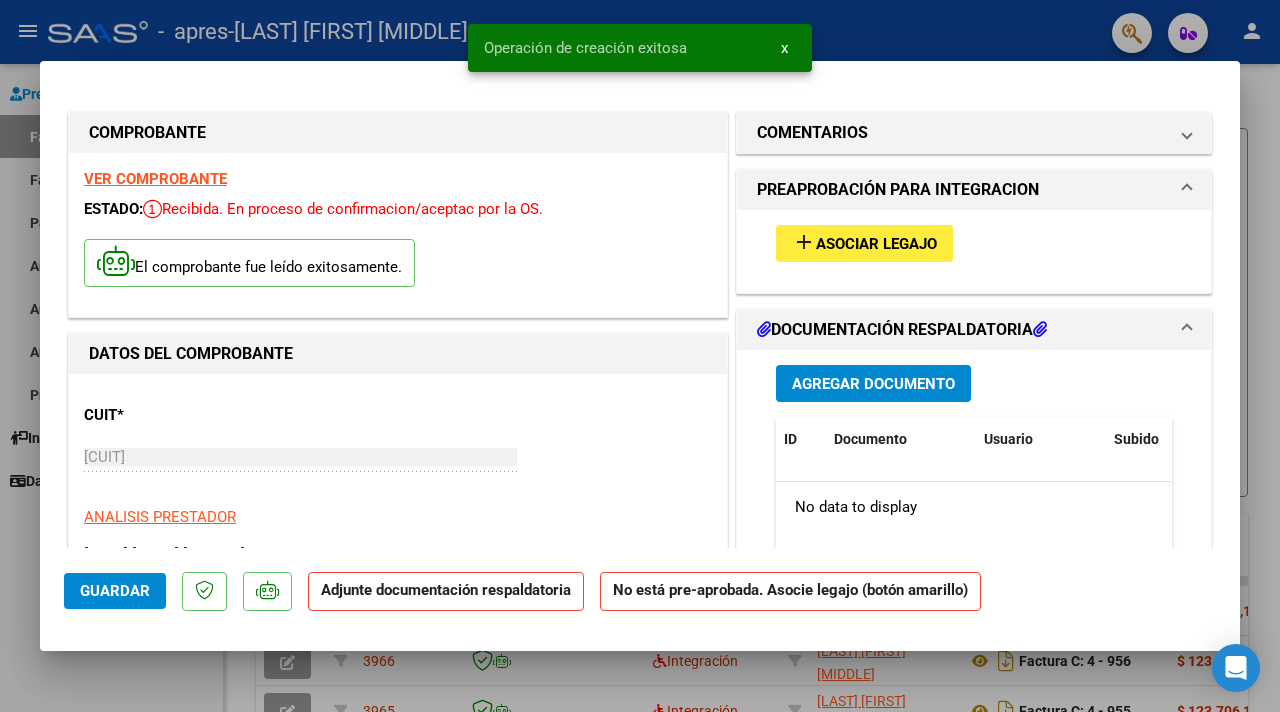 click on "Asociar Legajo" at bounding box center (876, 244) 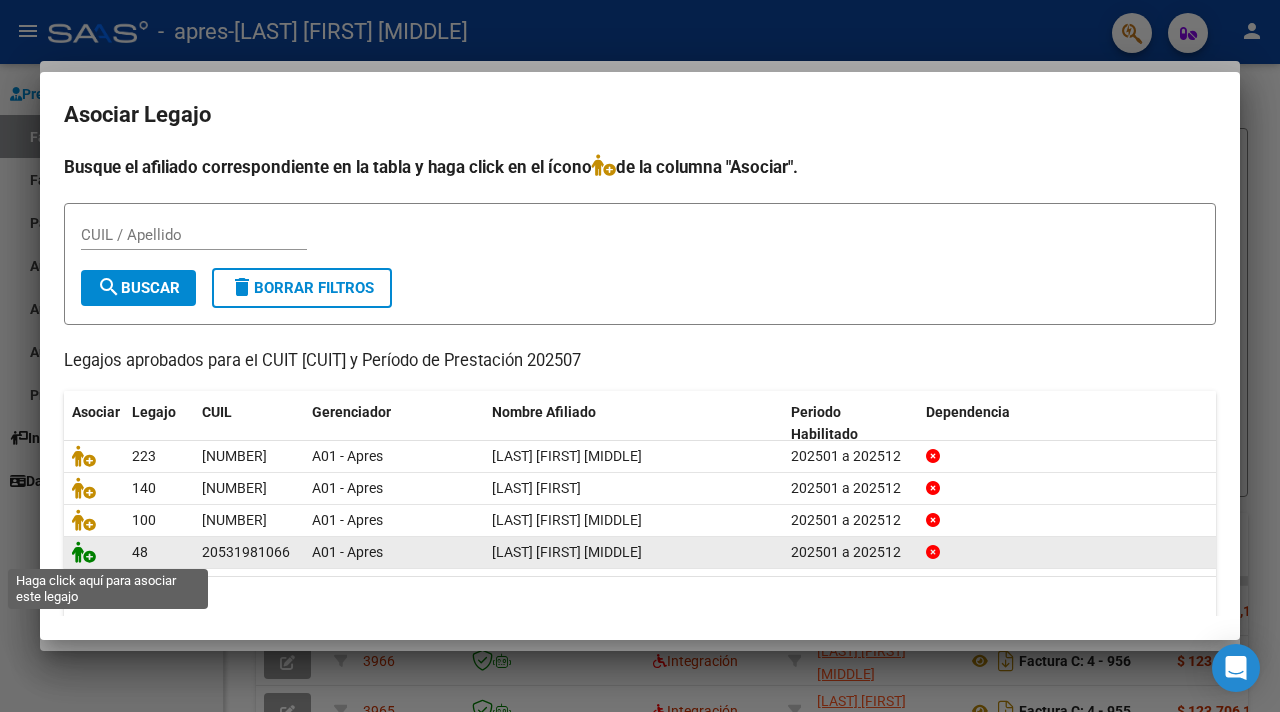 click 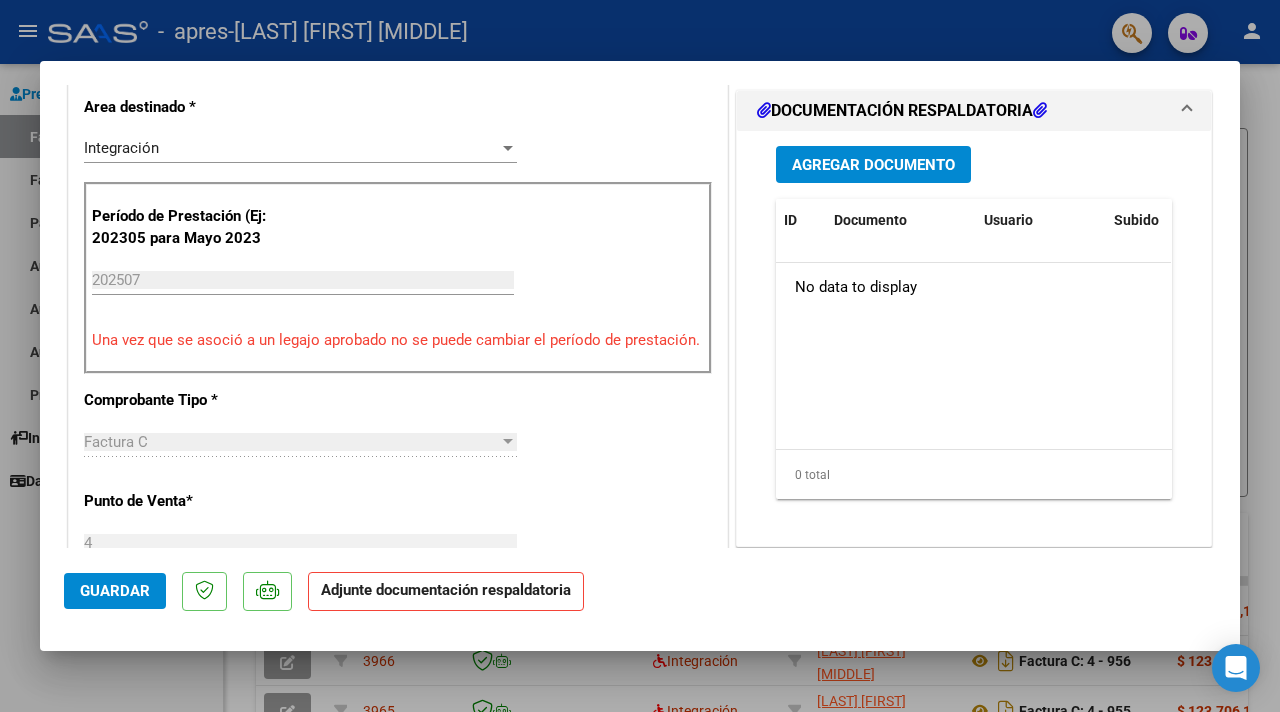 scroll, scrollTop: 516, scrollLeft: 0, axis: vertical 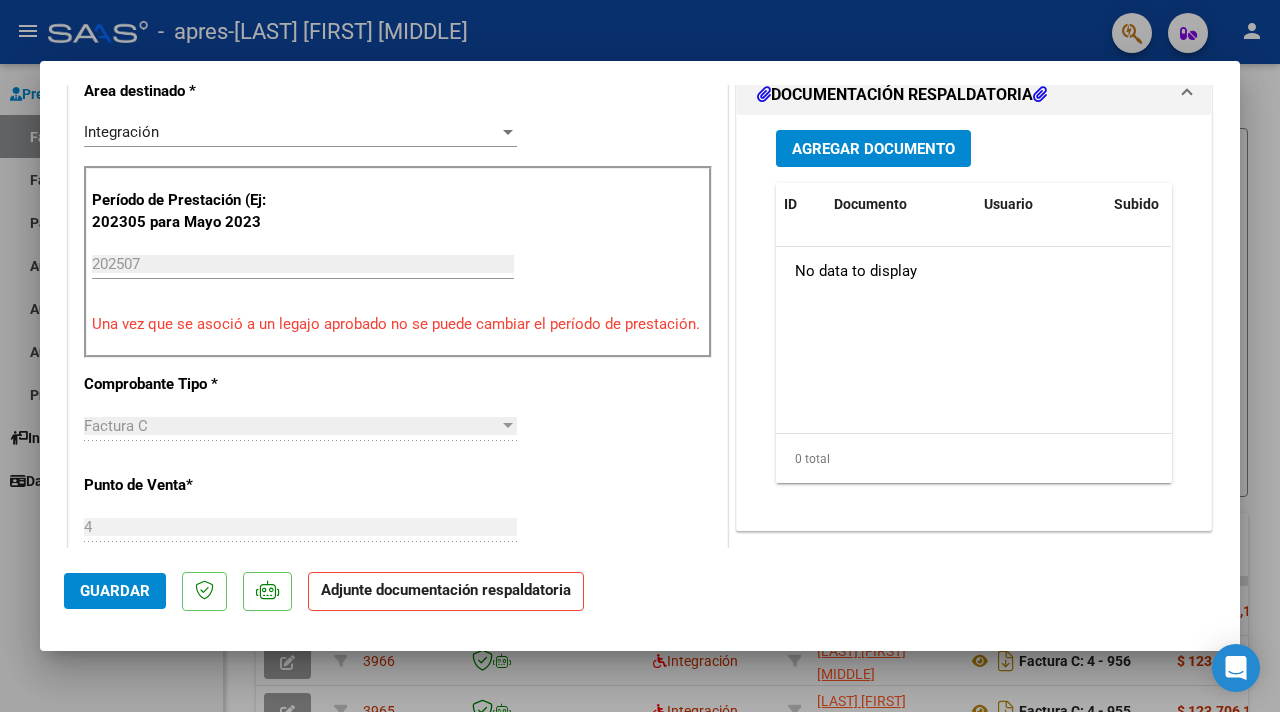 click on "Agregar Documento" at bounding box center [873, 149] 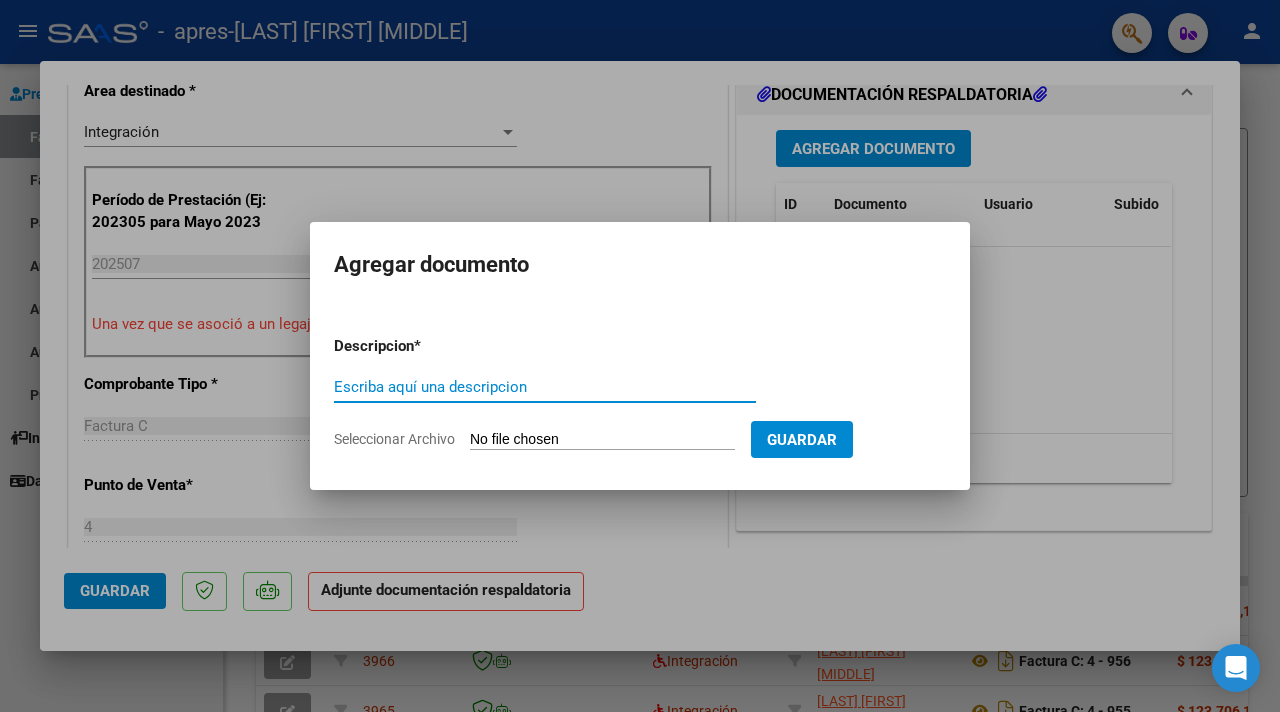 click on "Escriba aquí una descripcion" at bounding box center [545, 387] 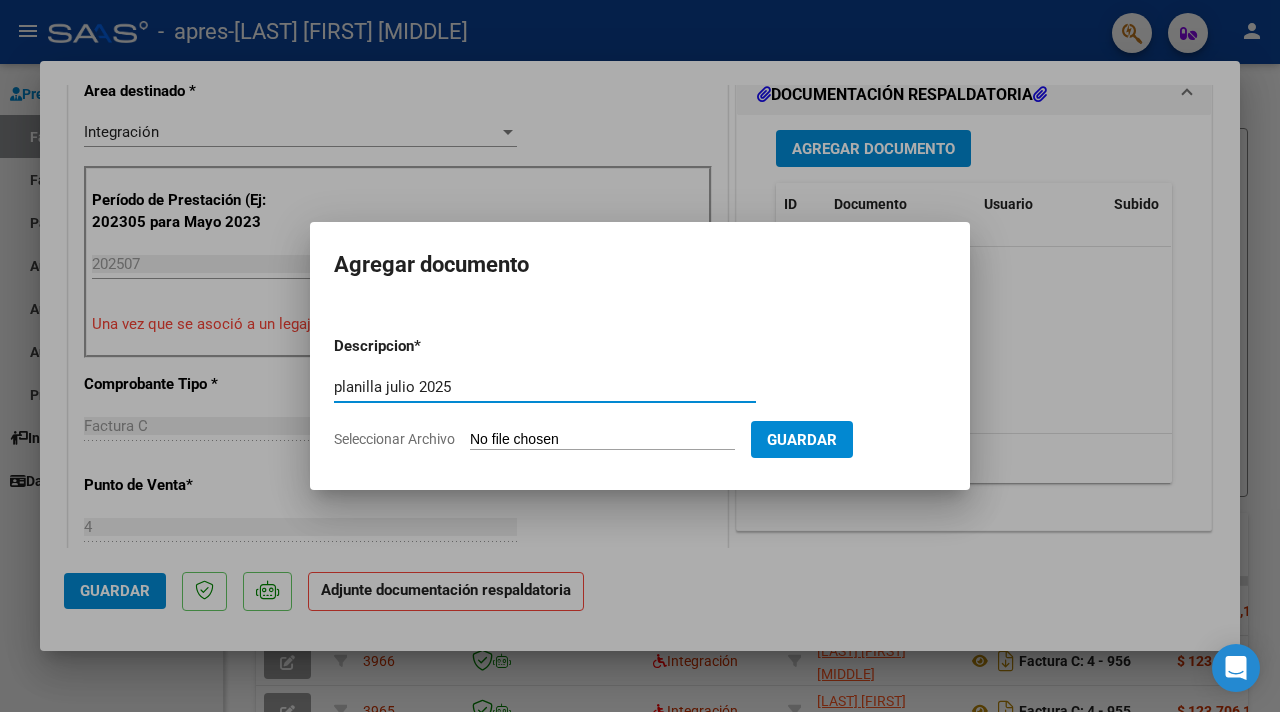 type on "planilla julio 2025" 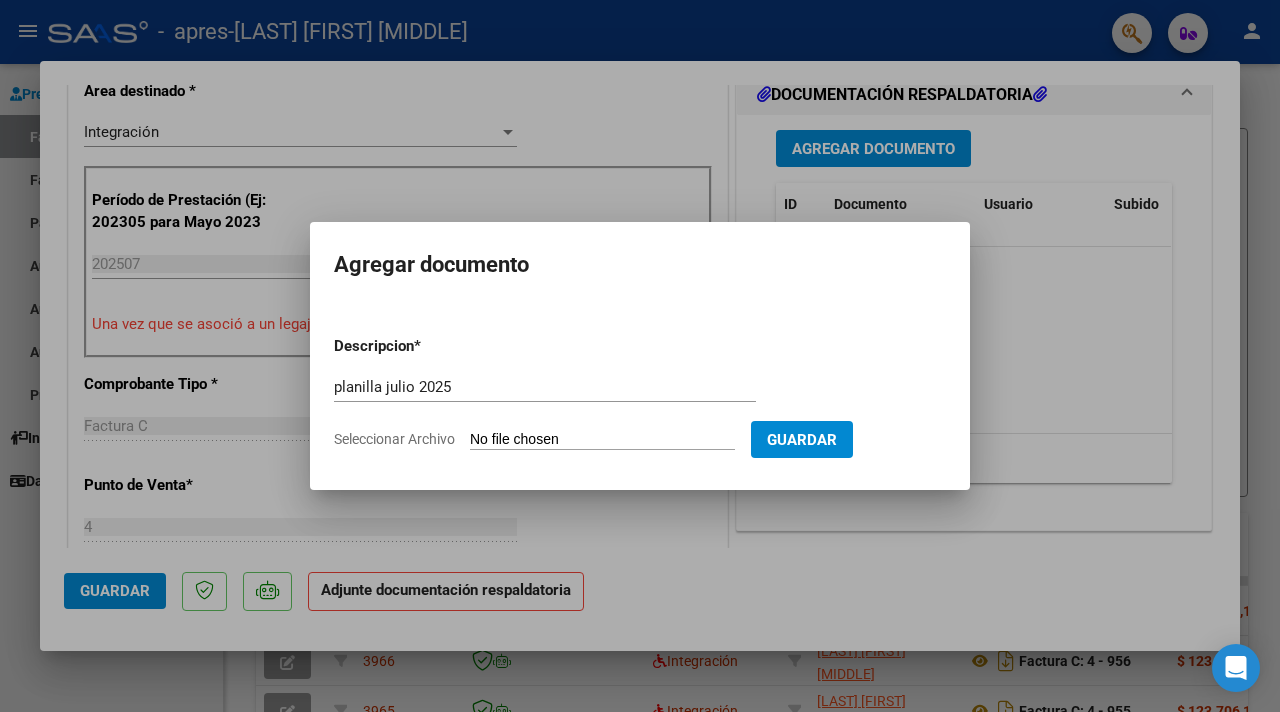 click on "Seleccionar Archivo" at bounding box center (602, 440) 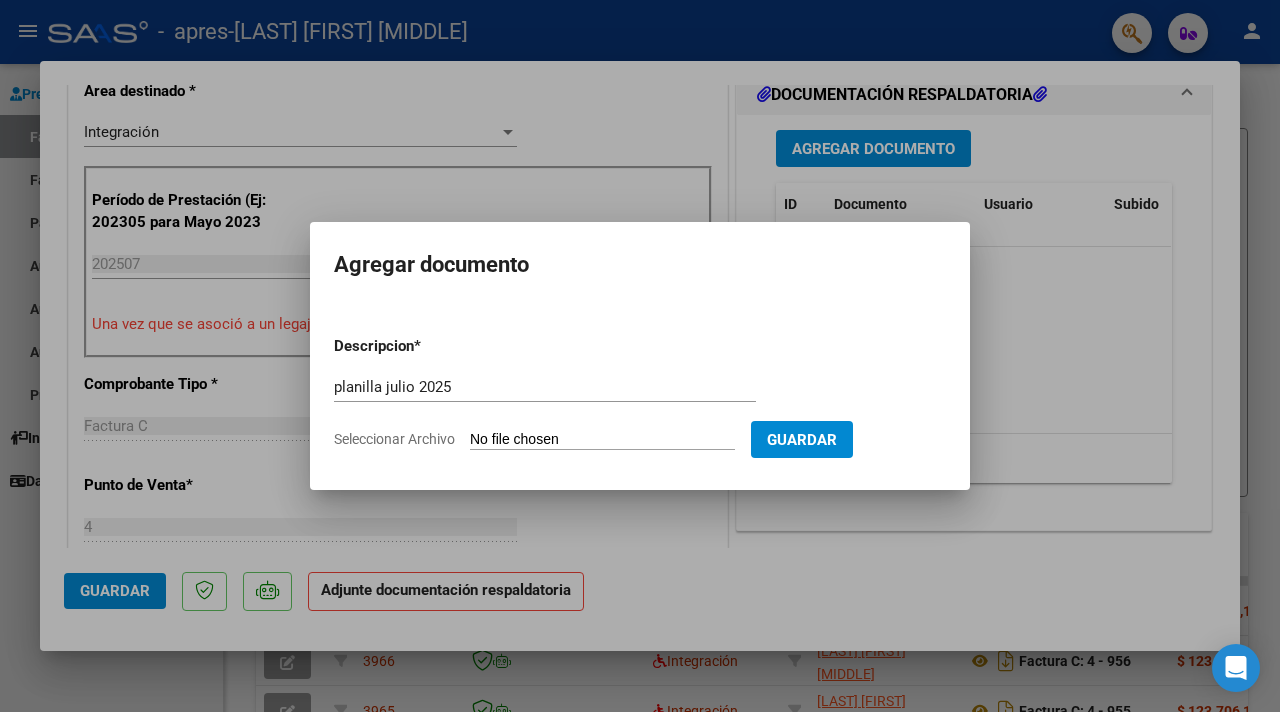 type on "C:\fakepath\Planilla [FIRST] [LAST] julio 2025.pdf" 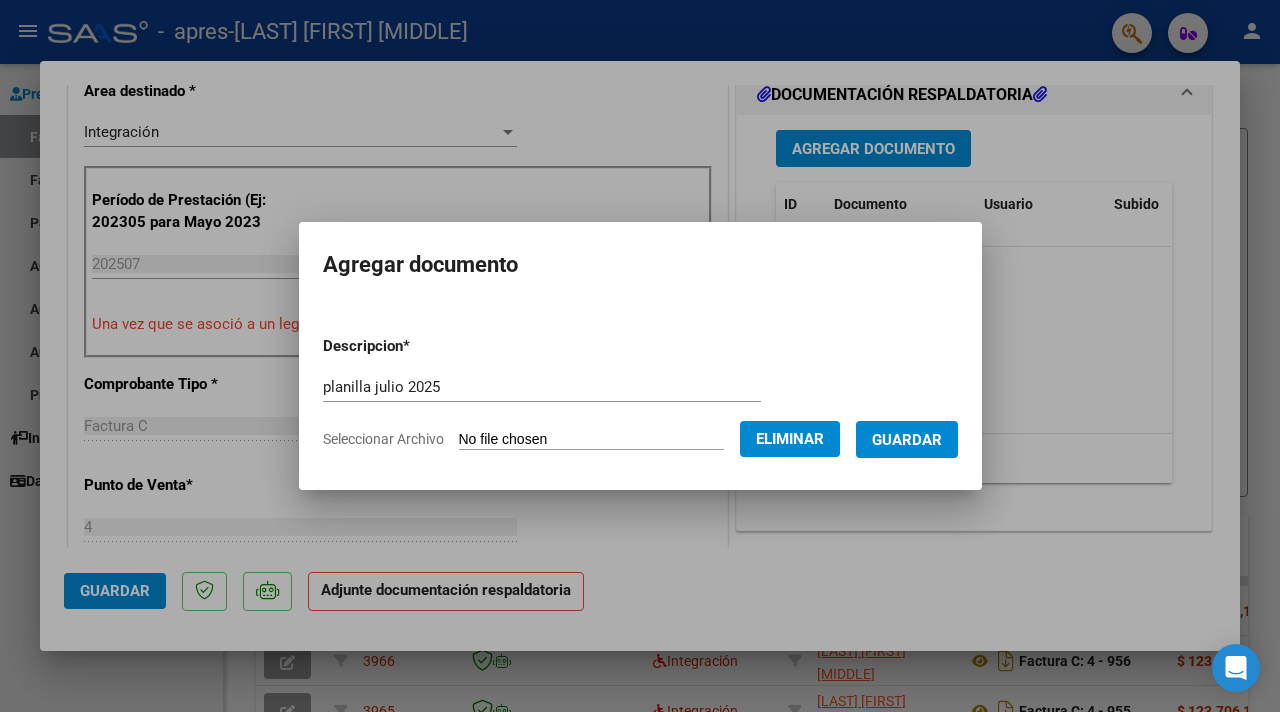 click on "Guardar" at bounding box center (907, 440) 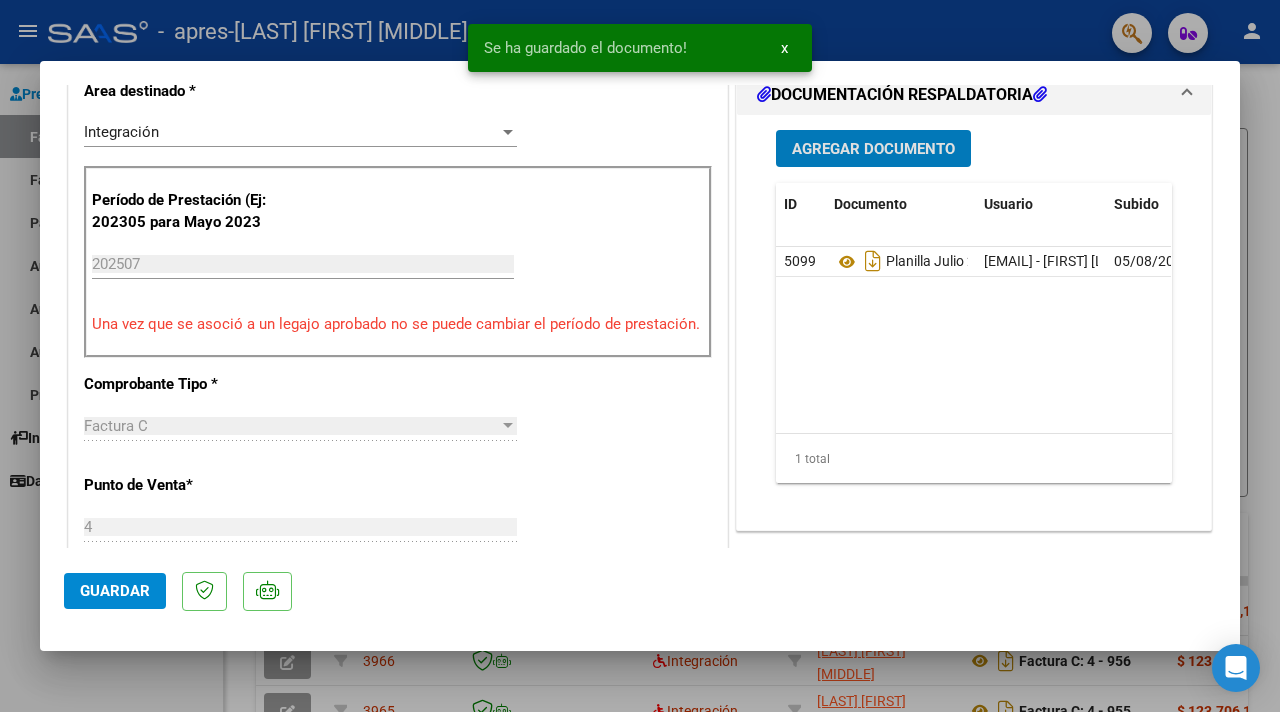 click on "Guardar" 